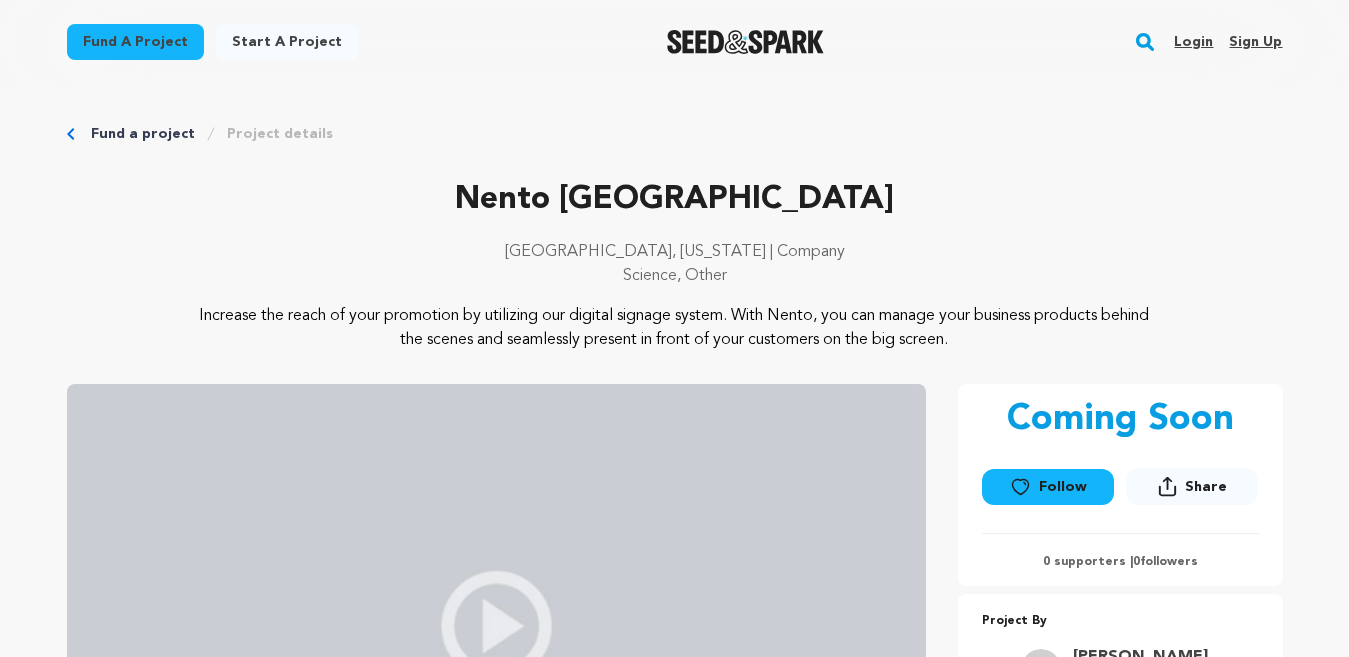scroll, scrollTop: 0, scrollLeft: 0, axis: both 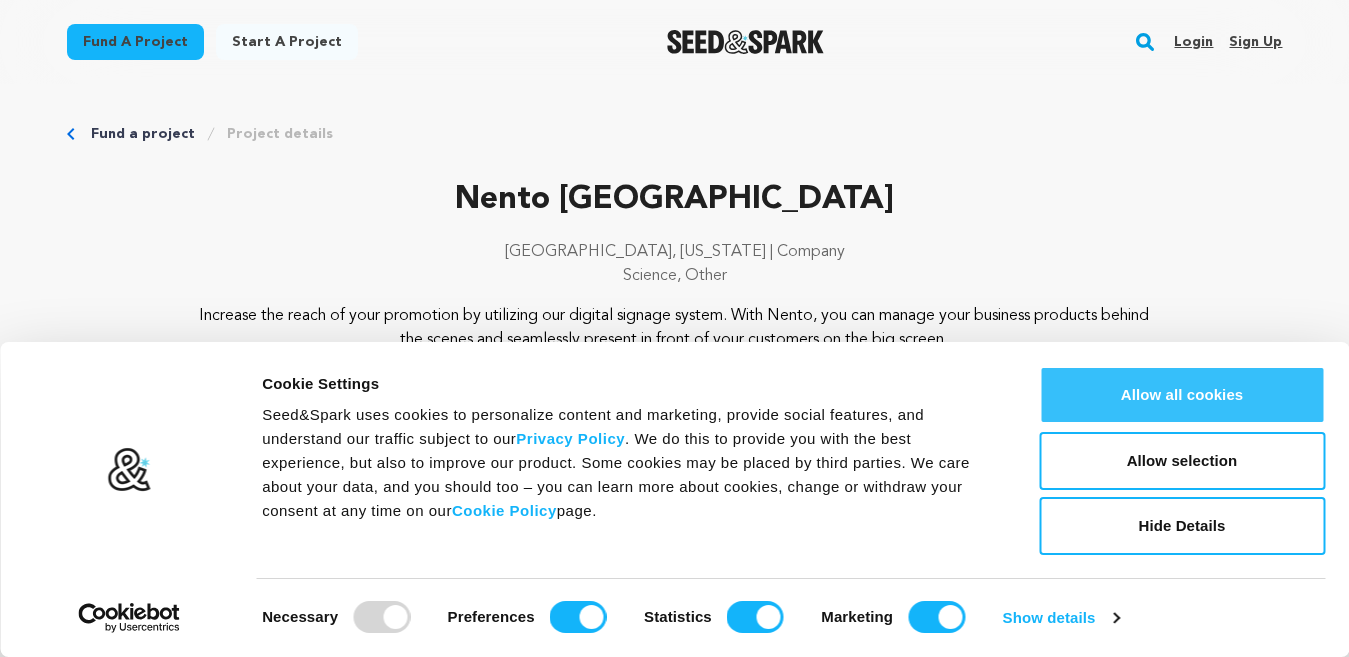 click on "Allow all cookies" at bounding box center [1182, 395] 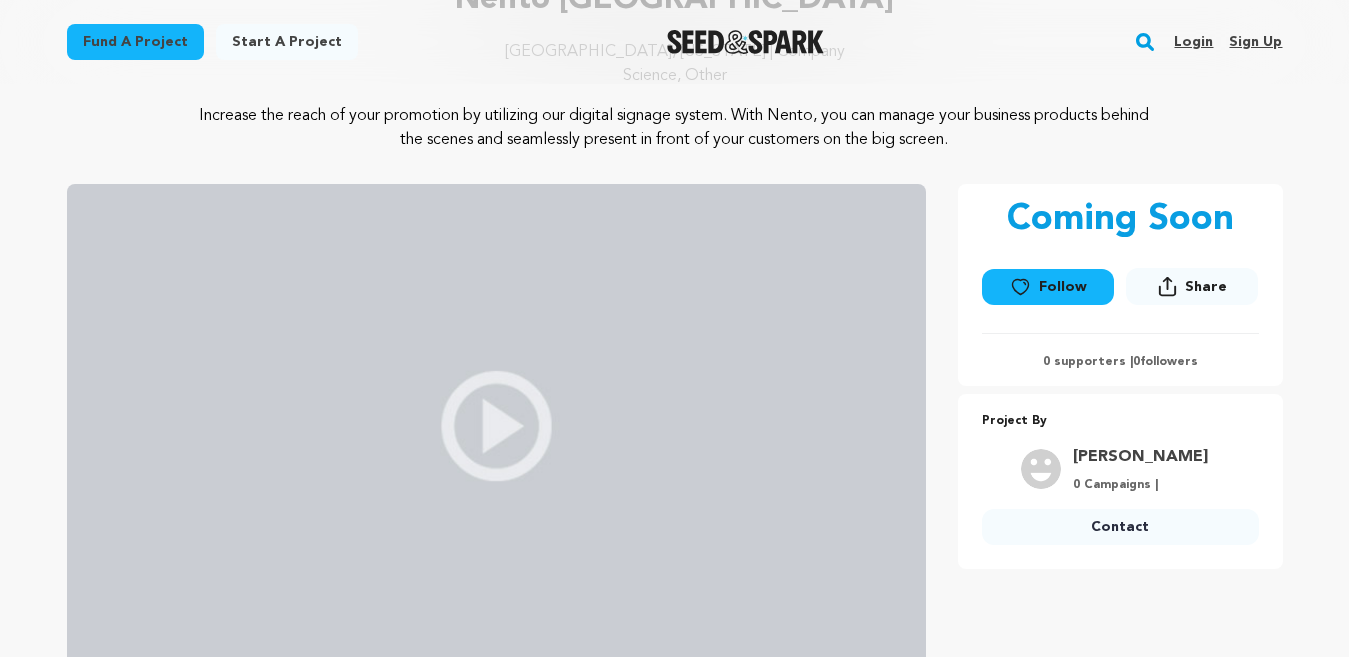 scroll, scrollTop: 0, scrollLeft: 0, axis: both 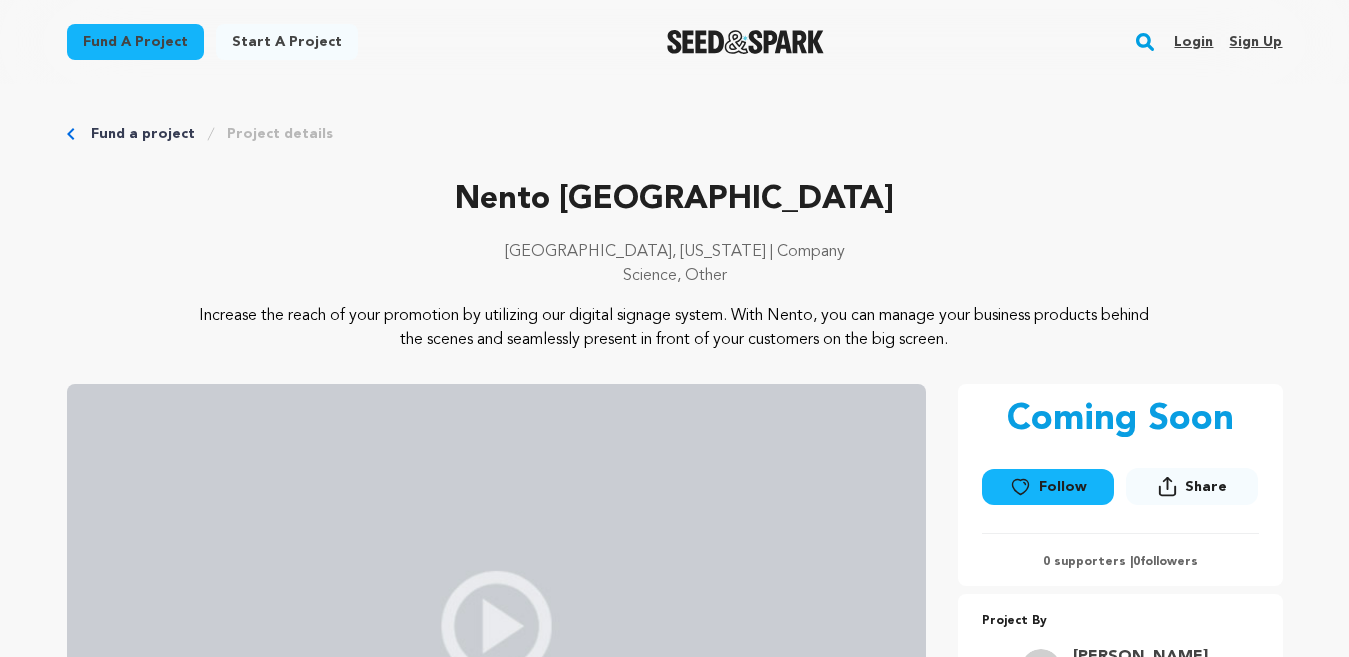 click on "Login
Sign up" at bounding box center (1220, 42) 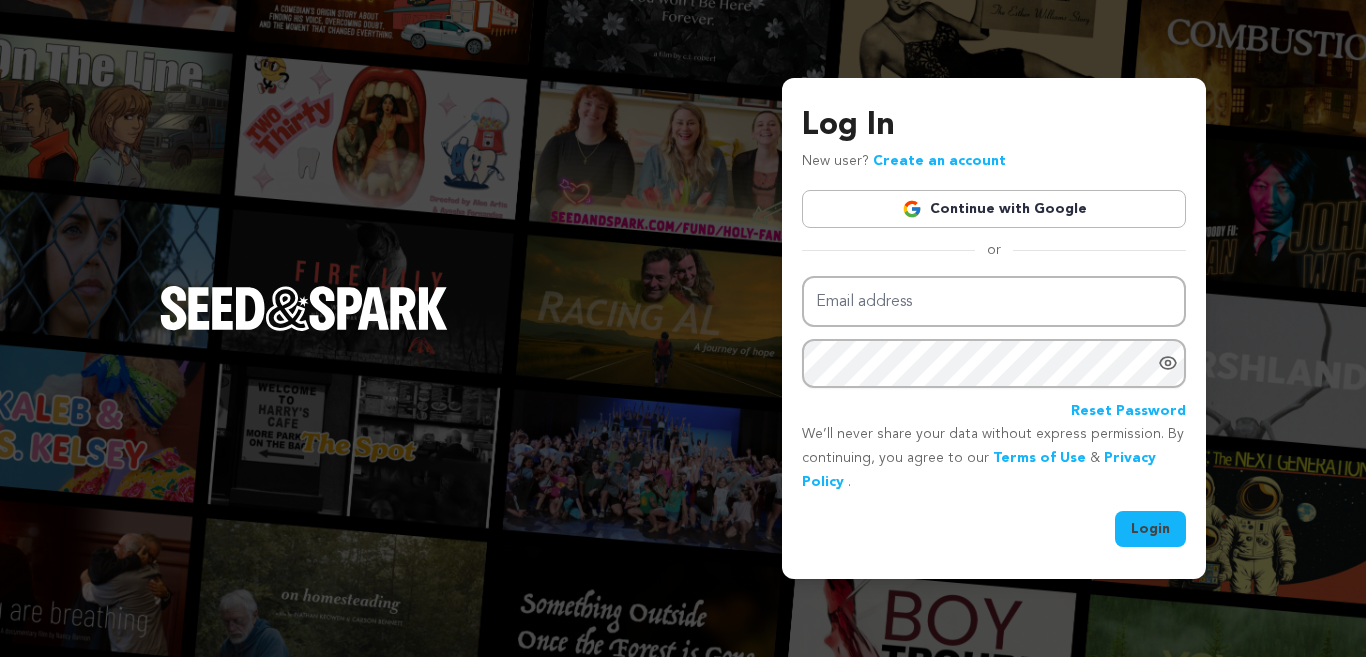 scroll, scrollTop: 0, scrollLeft: 0, axis: both 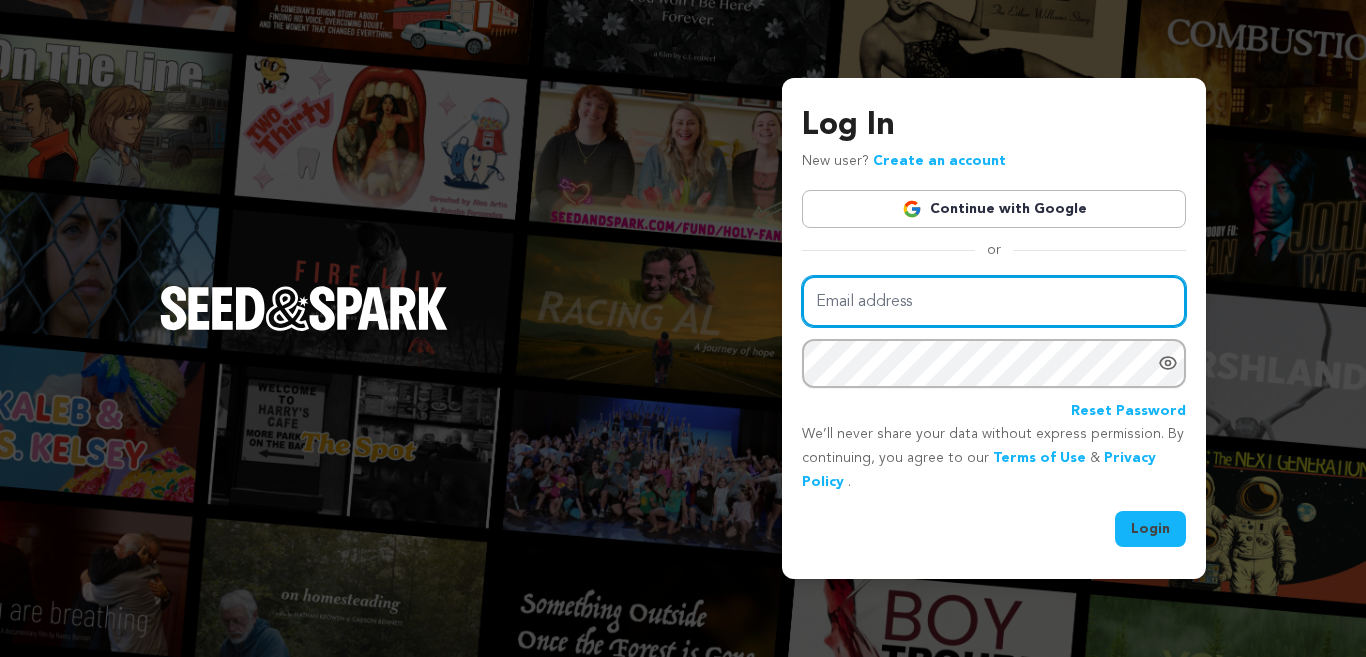 click on "Email address" at bounding box center [994, 301] 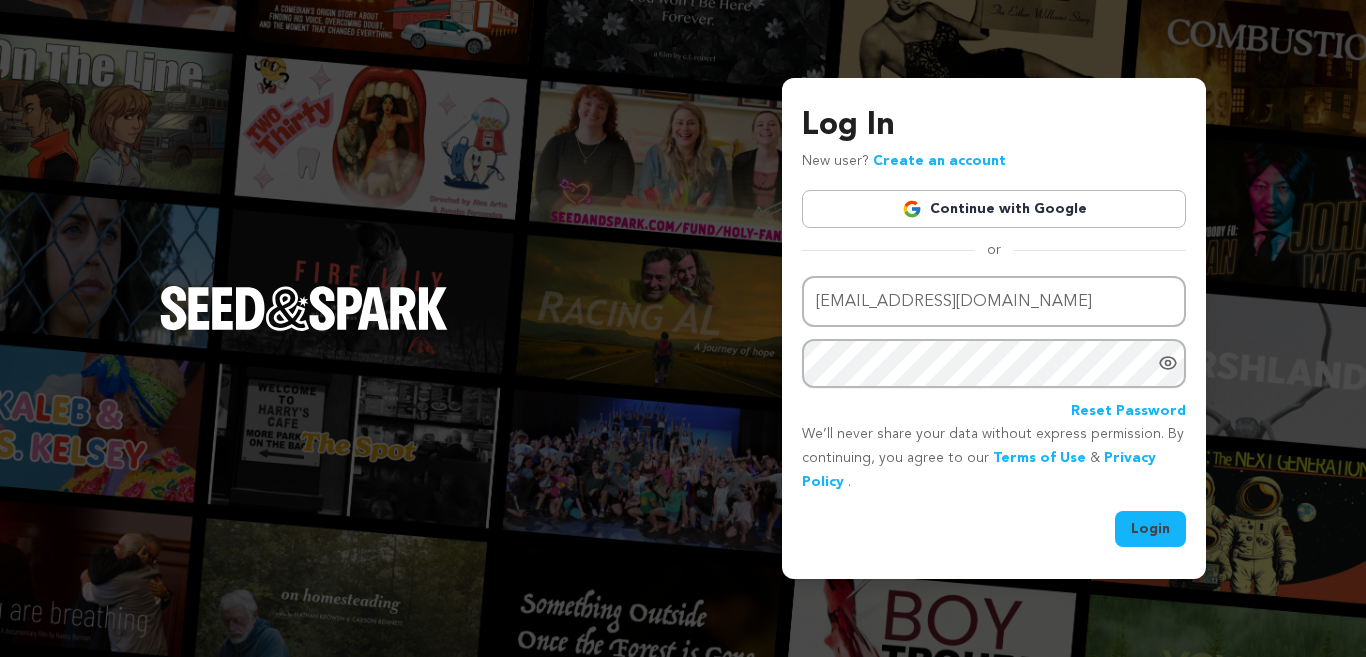 click on "Log In
New user?
Create
an account
Continue with Google
or
Email address
john1nento@gmail.com
Password" at bounding box center [683, 328] 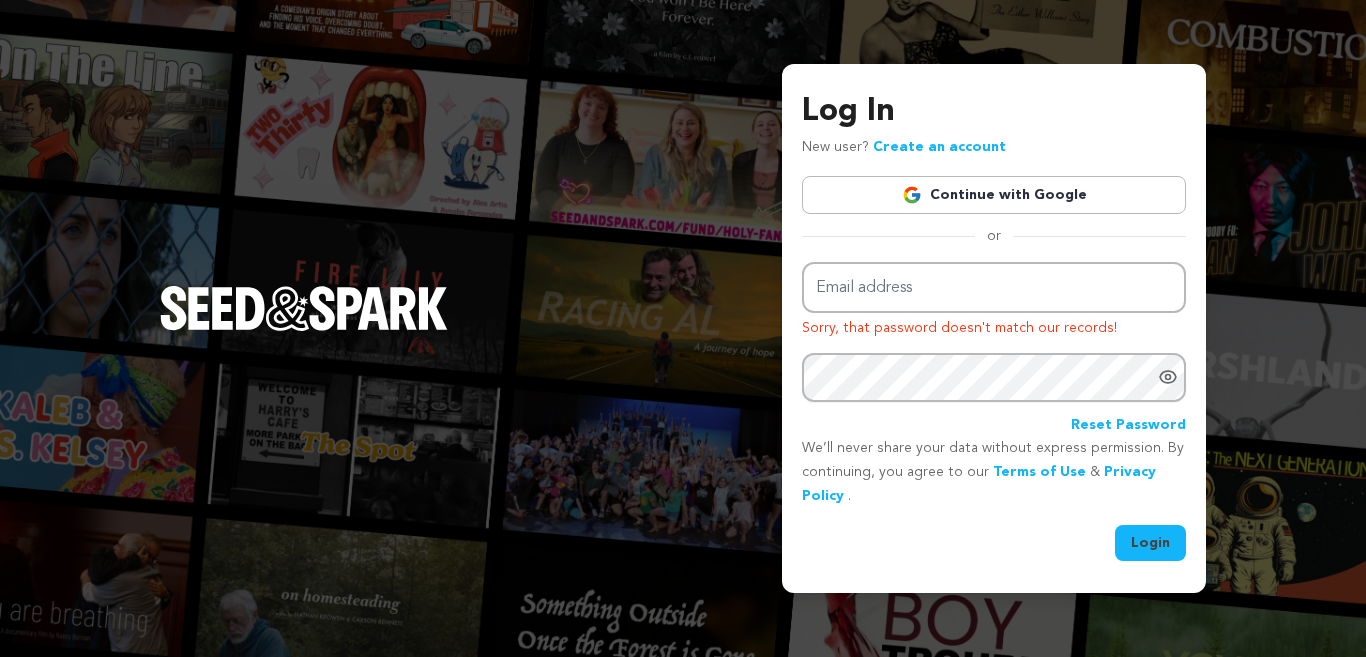 scroll, scrollTop: 0, scrollLeft: 0, axis: both 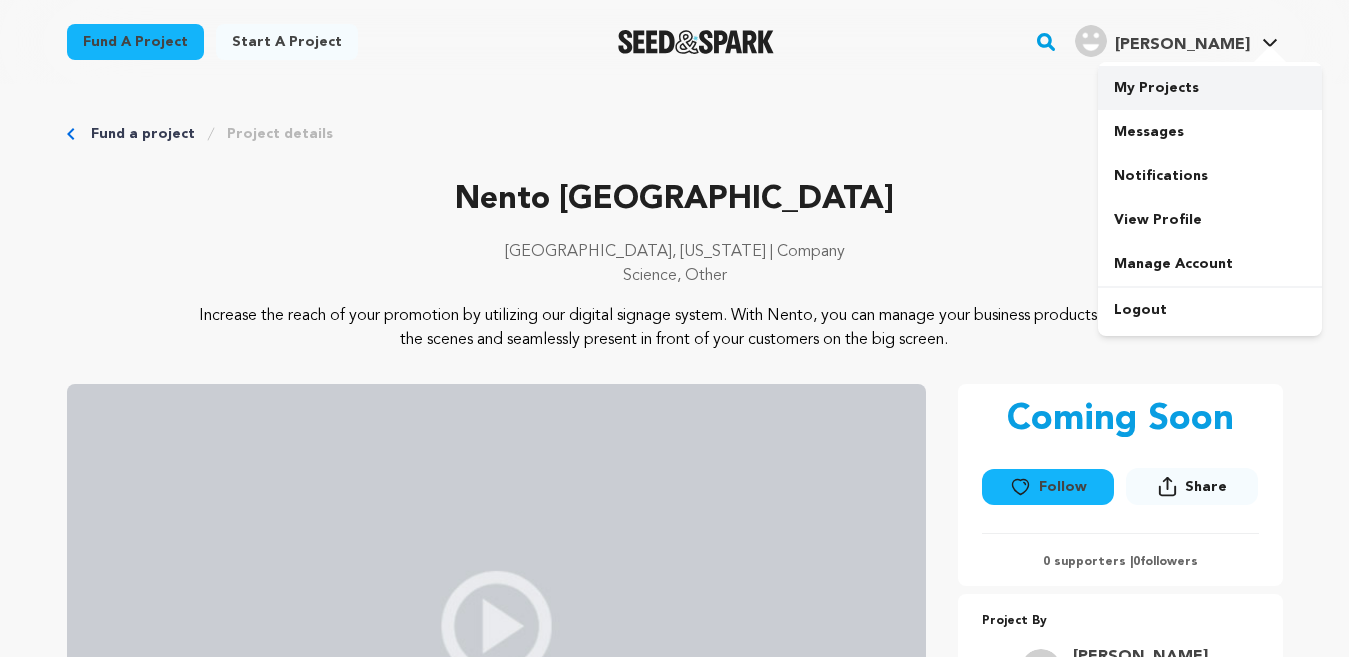 click on "My Projects" at bounding box center (1210, 88) 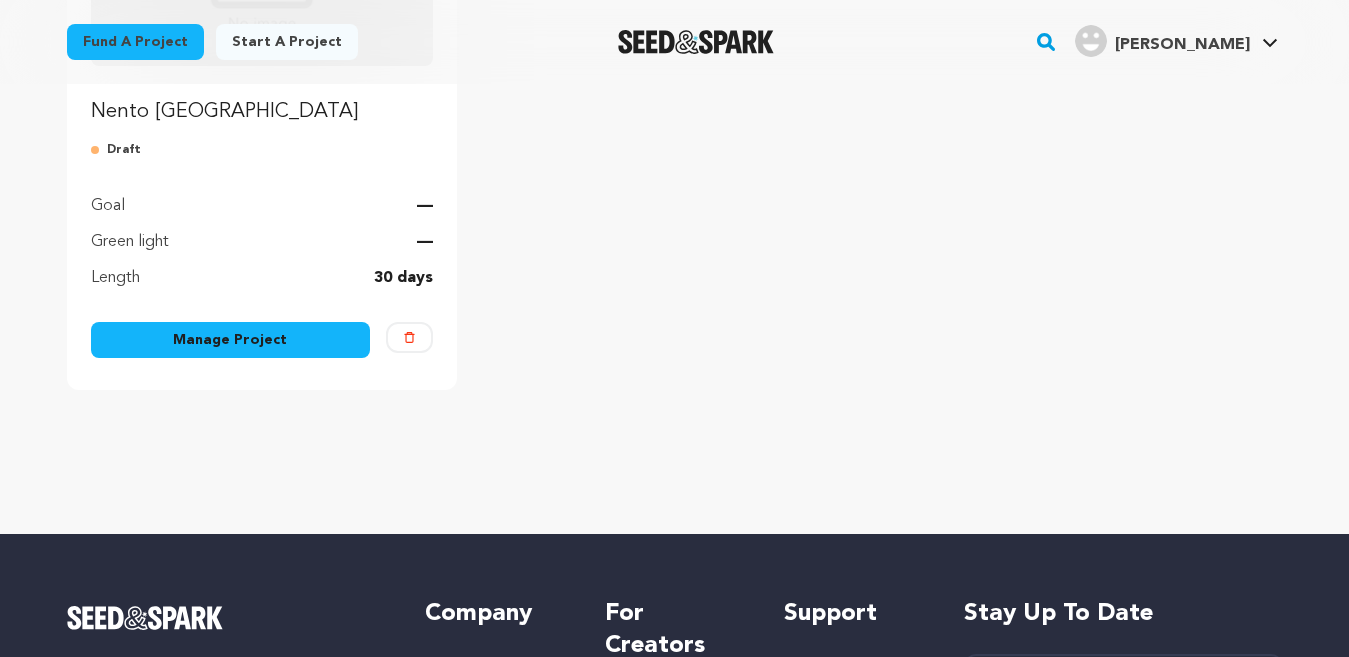 scroll, scrollTop: 100, scrollLeft: 0, axis: vertical 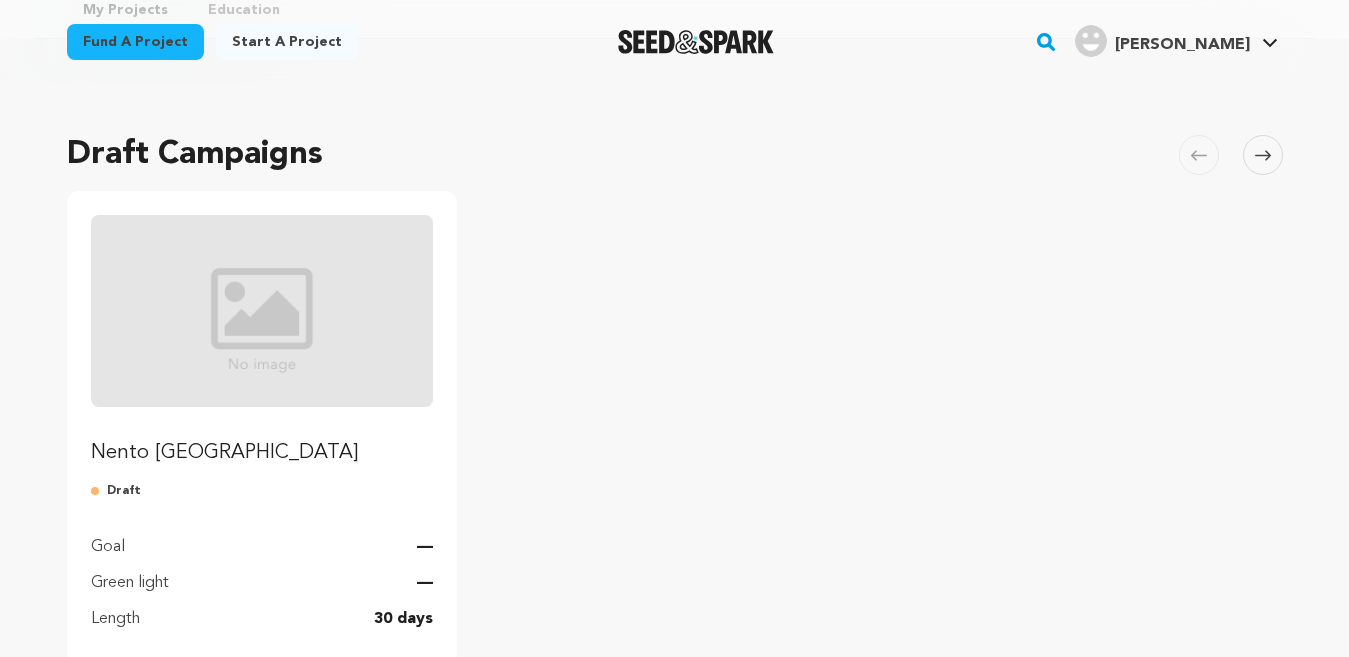 click 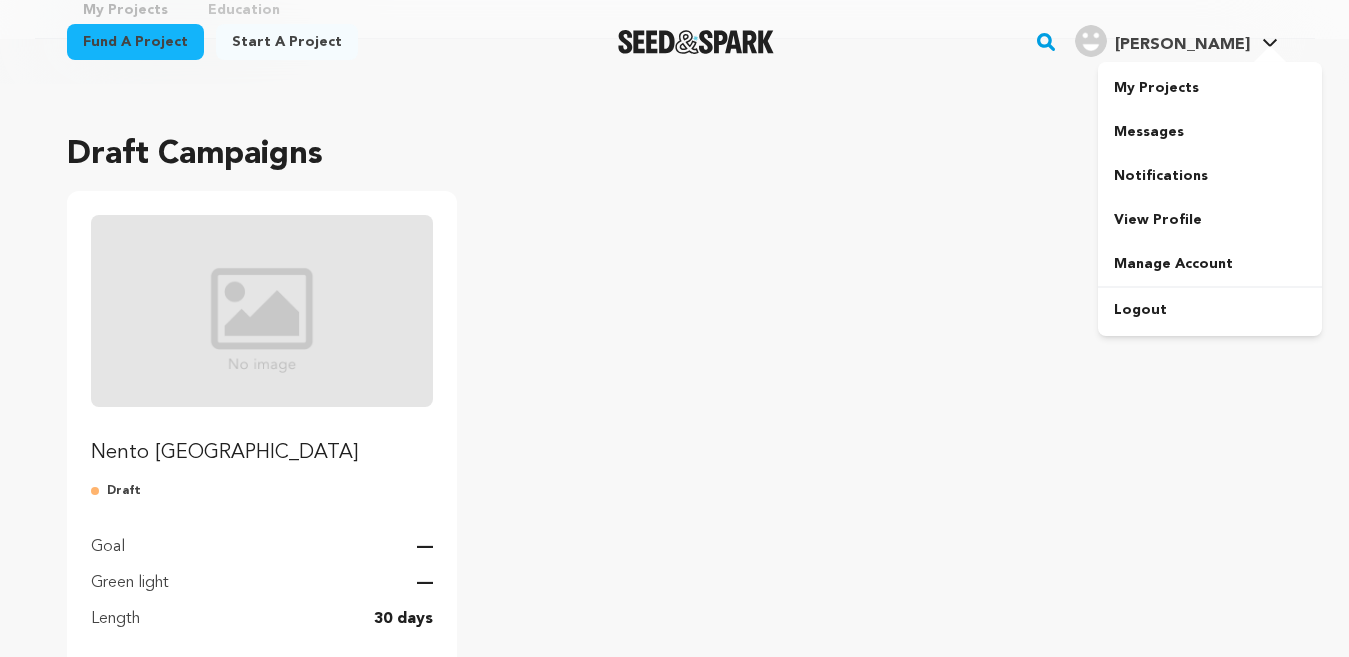 click on "[PERSON_NAME]" at bounding box center [1182, 45] 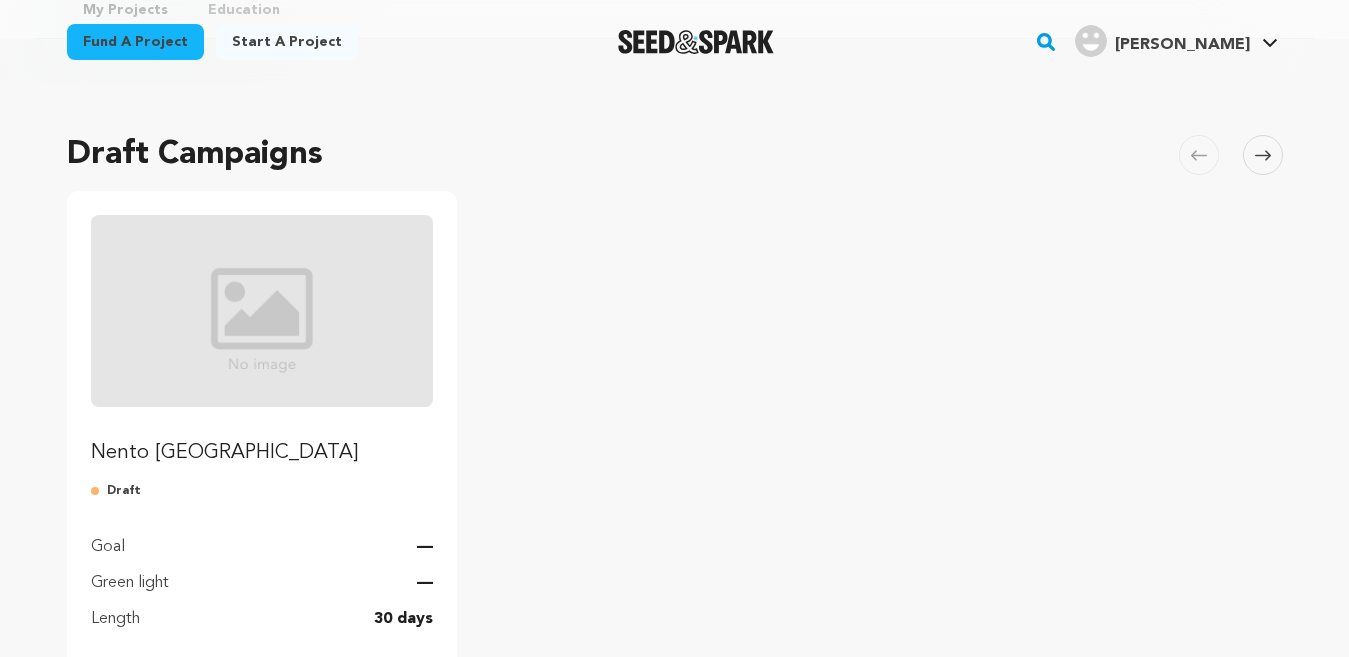 click on "[PERSON_NAME]" at bounding box center (1182, 45) 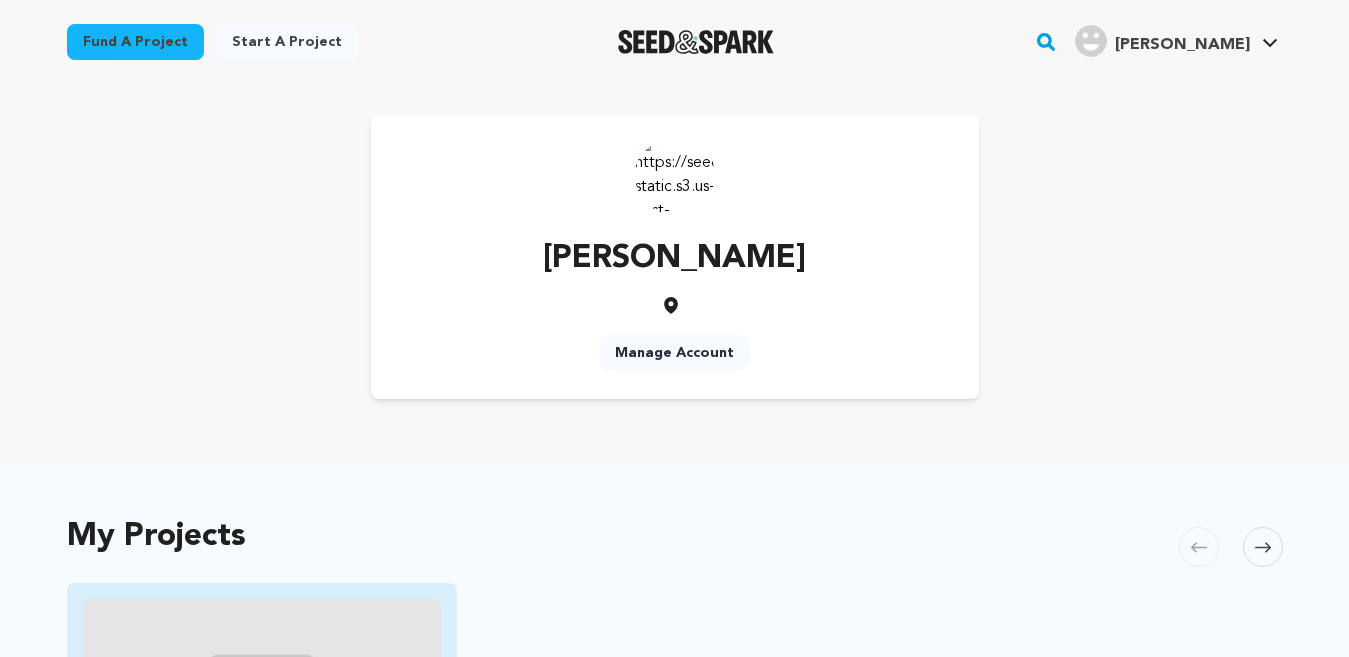 scroll, scrollTop: 300, scrollLeft: 0, axis: vertical 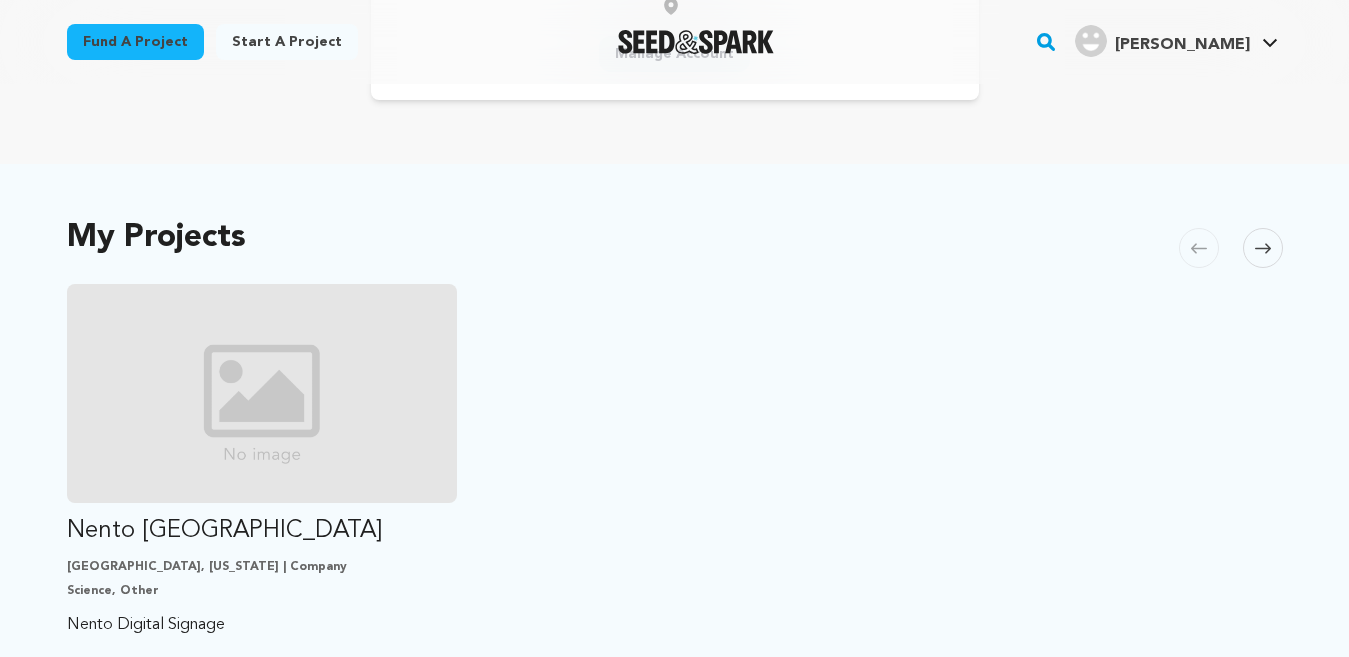 click on "Start a project" at bounding box center (287, 42) 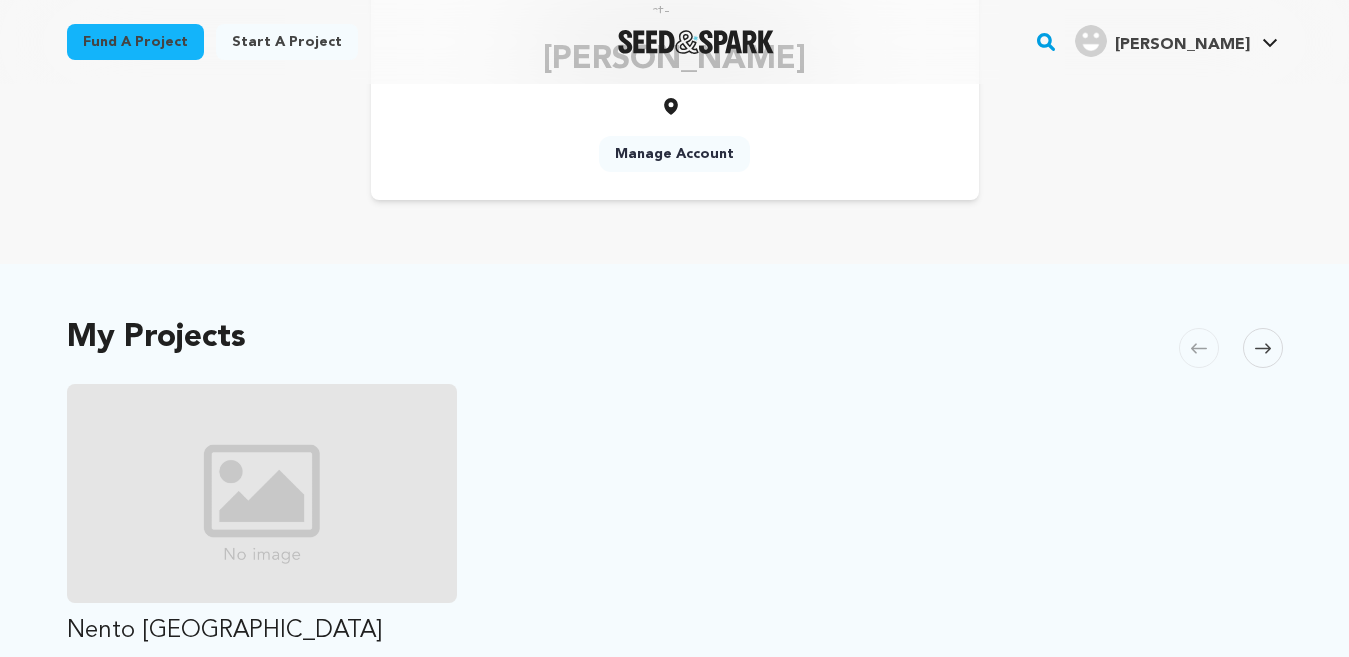 scroll, scrollTop: 0, scrollLeft: 0, axis: both 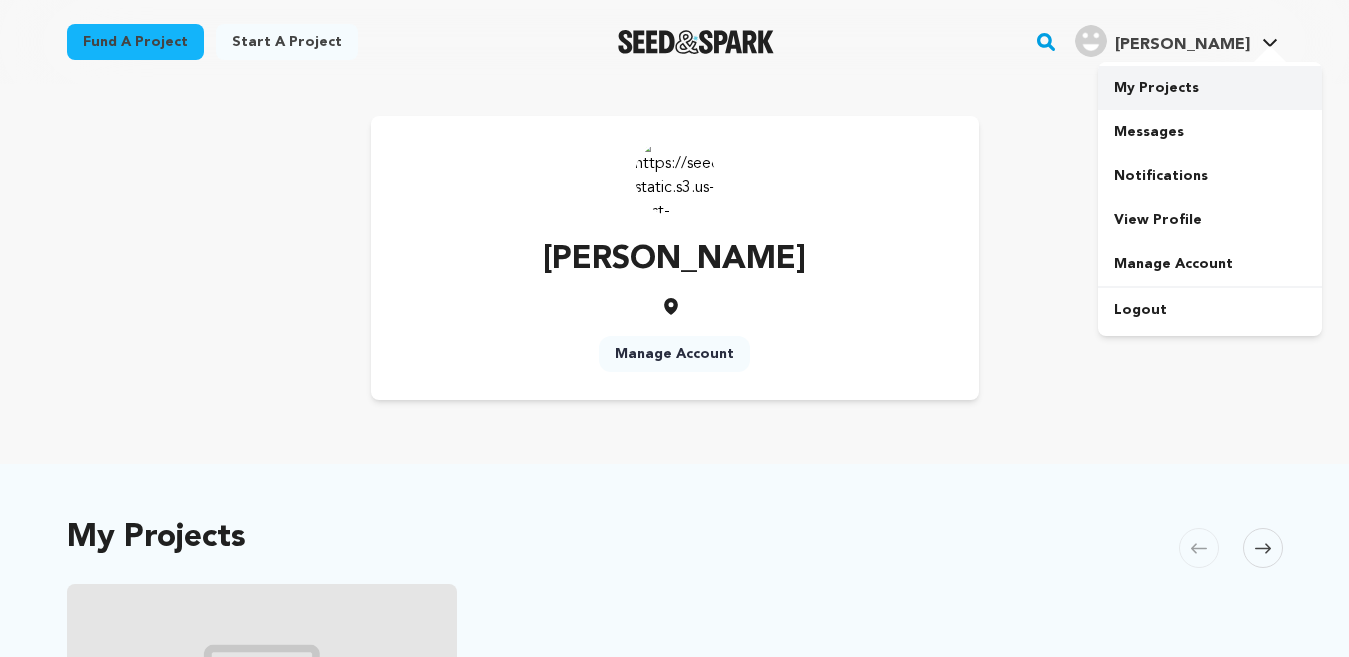 click on "My Projects" at bounding box center [1210, 88] 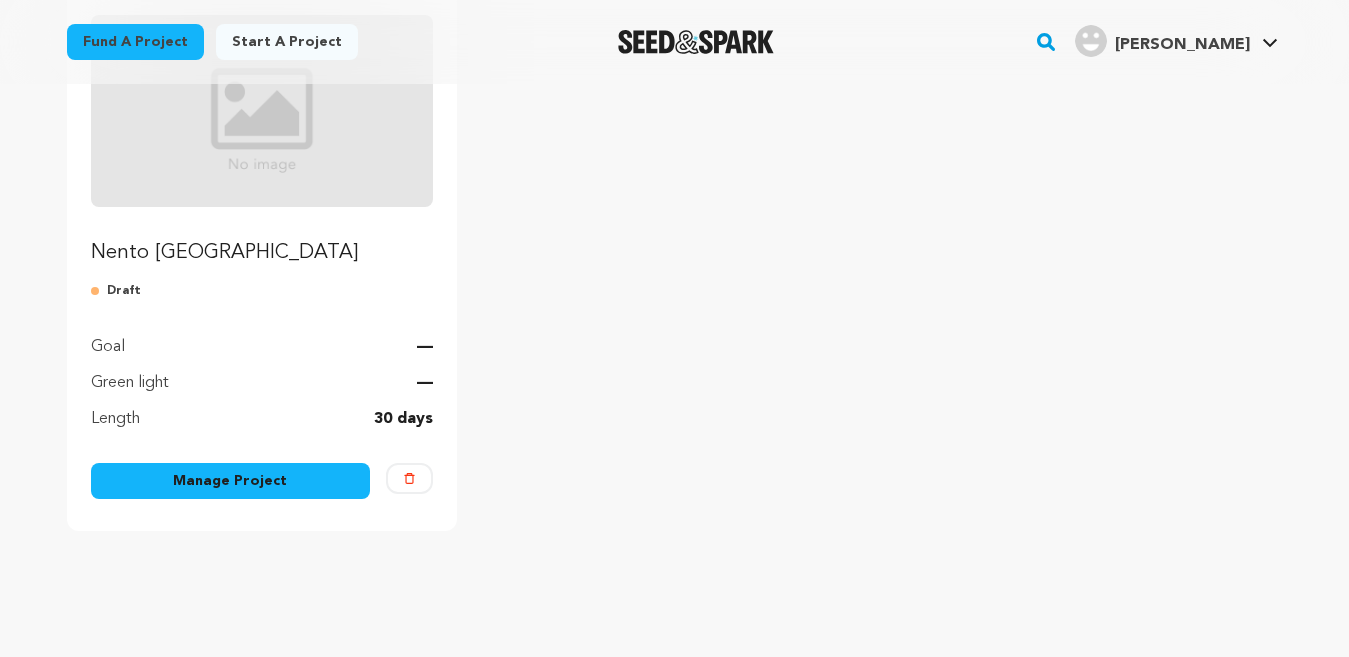 scroll, scrollTop: 200, scrollLeft: 0, axis: vertical 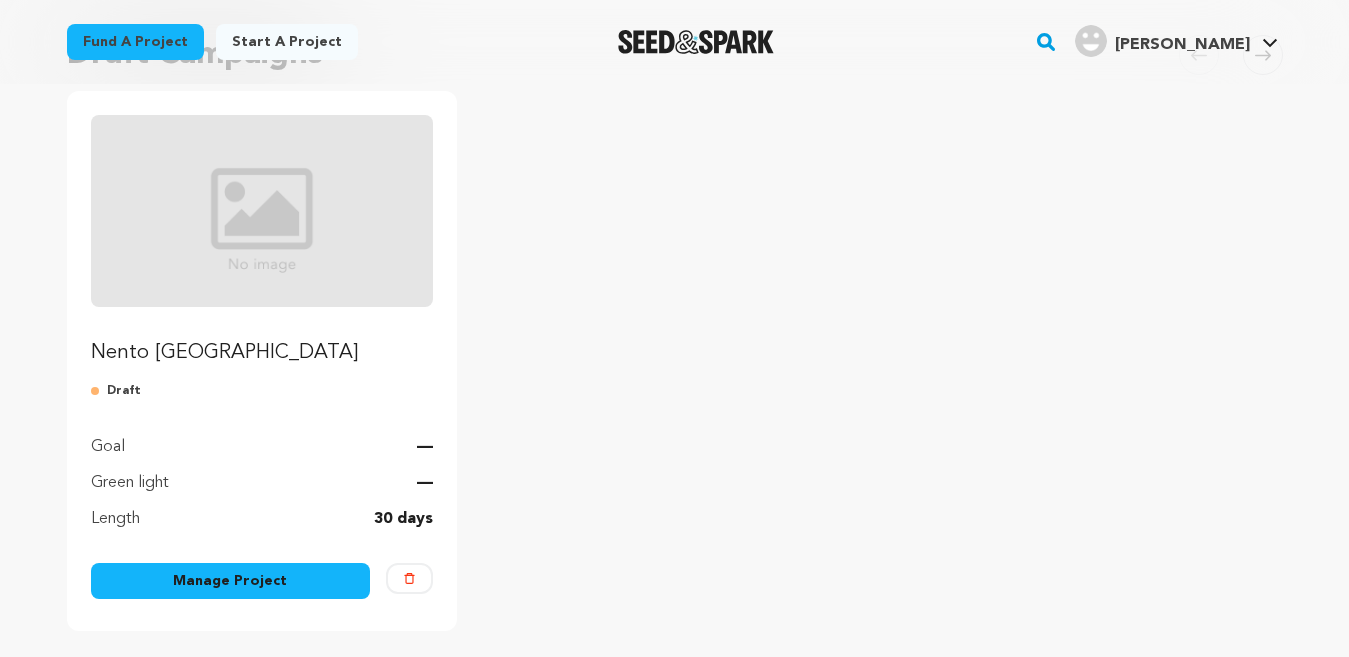 click at bounding box center (262, 211) 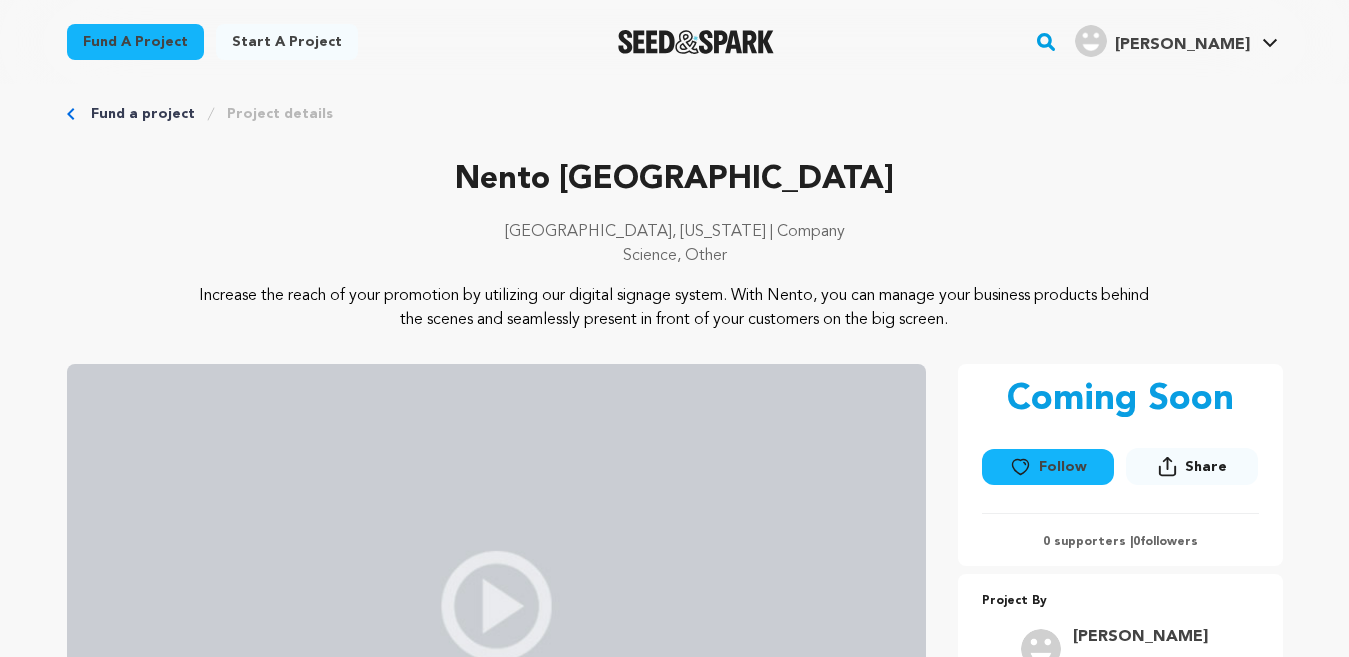scroll, scrollTop: 0, scrollLeft: 0, axis: both 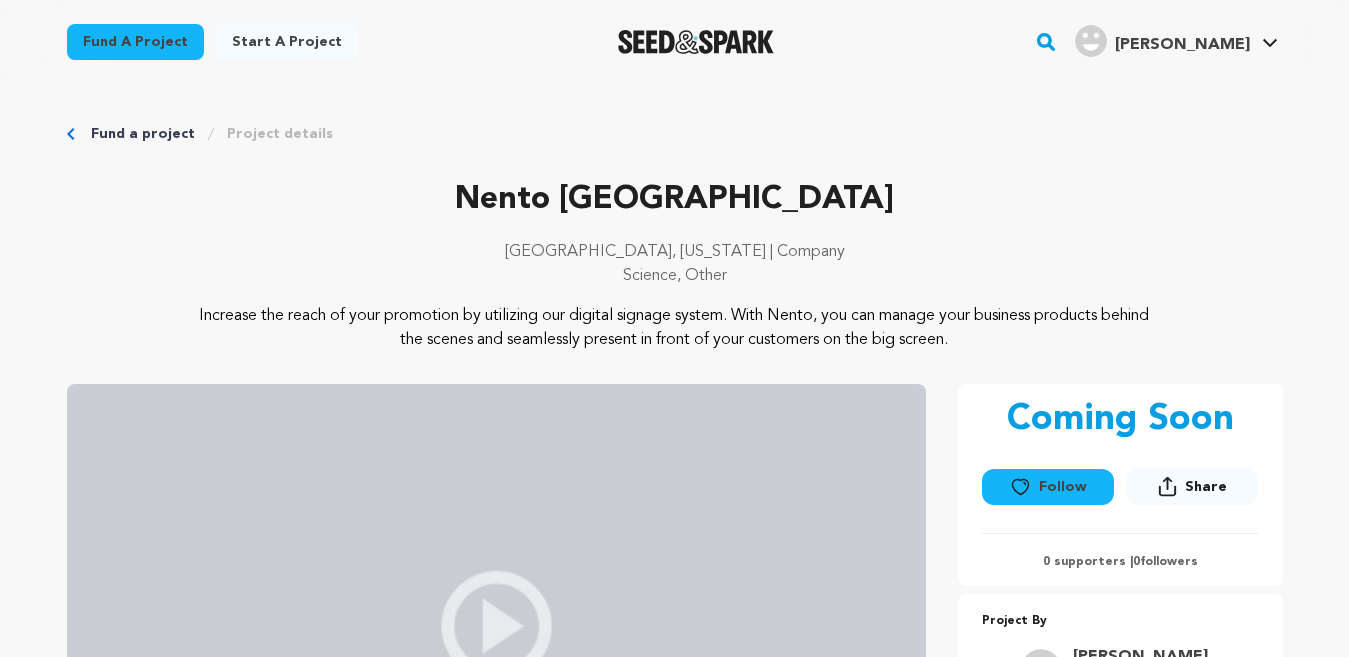 click on "Start a project" at bounding box center [287, 42] 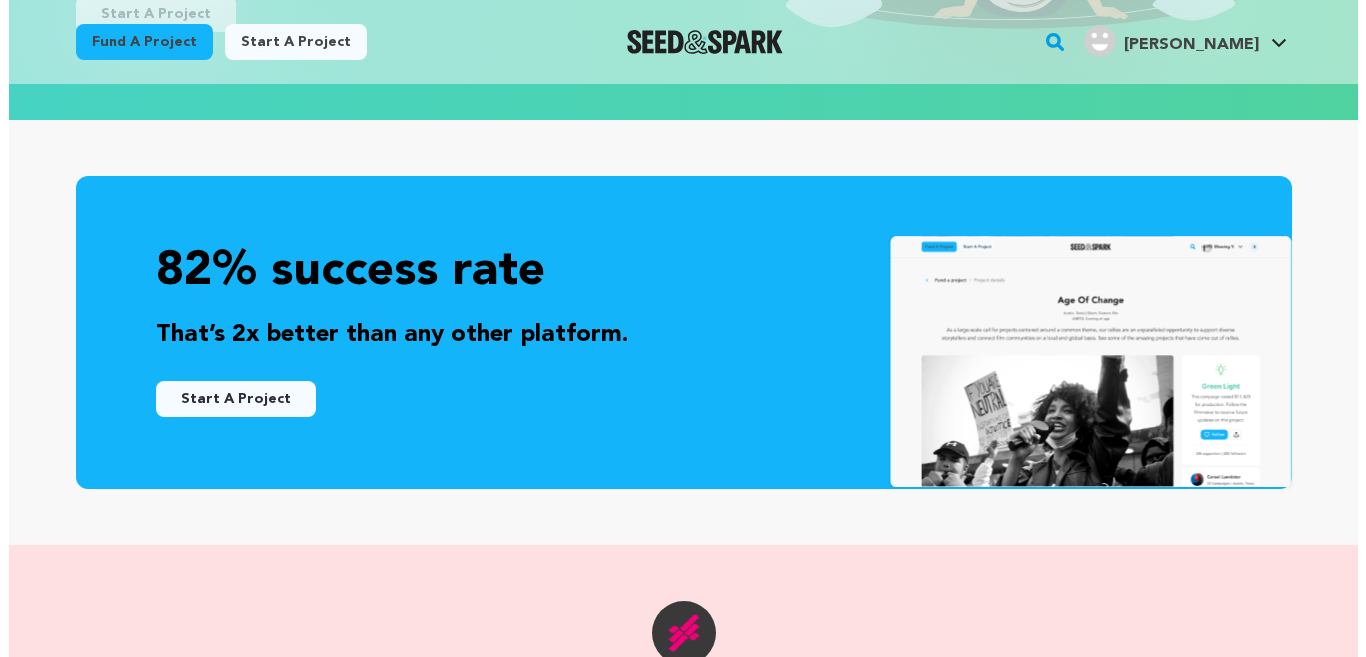 scroll, scrollTop: 0, scrollLeft: 0, axis: both 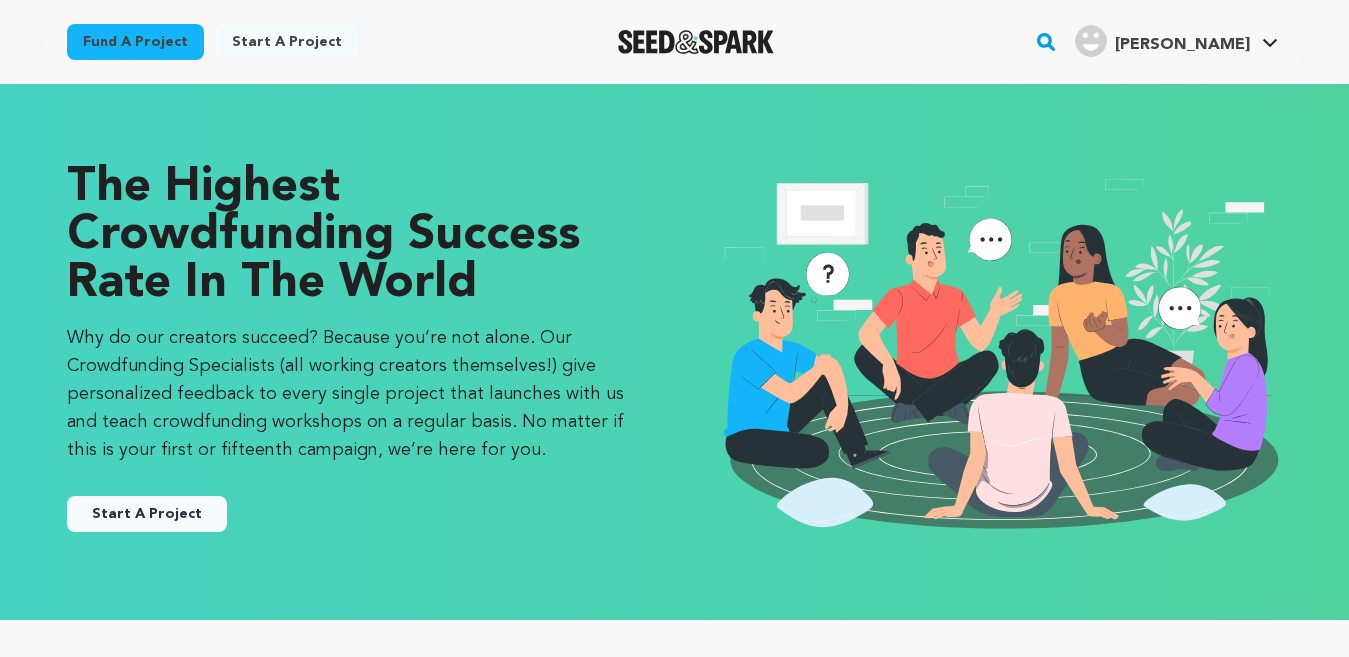 click on "Start A Project" at bounding box center (147, 514) 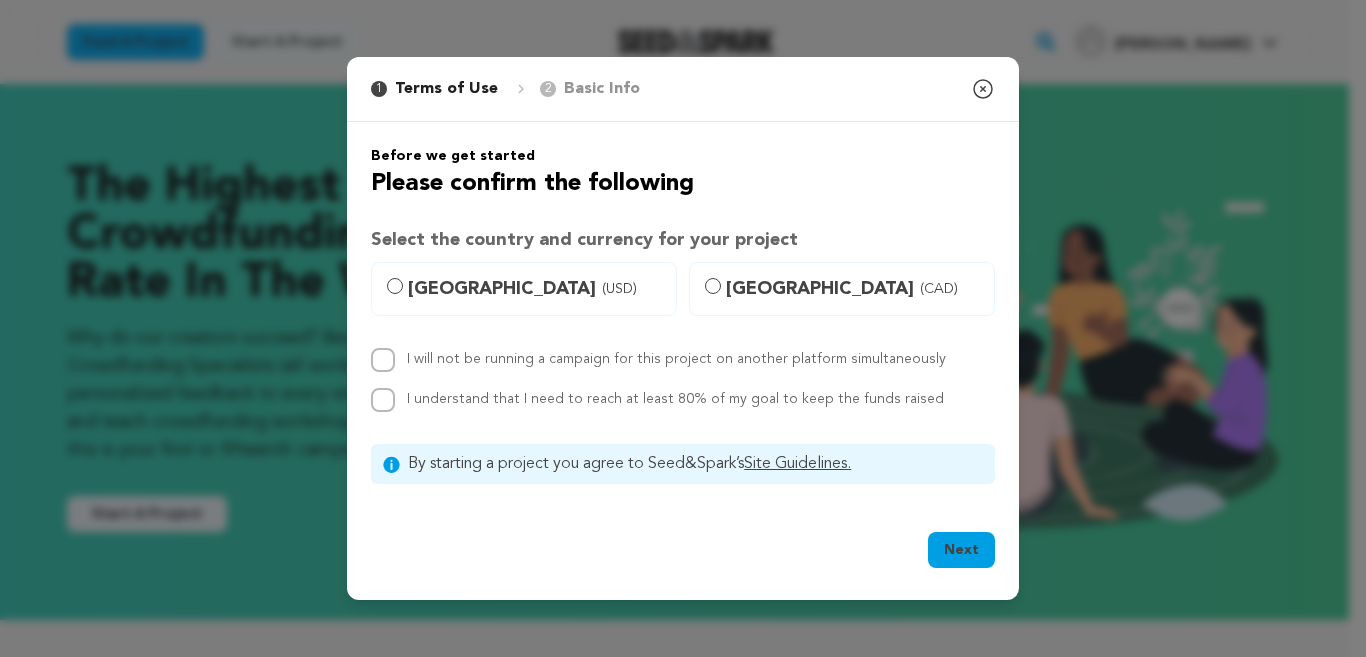 click on "[GEOGRAPHIC_DATA]
(USD)" at bounding box center (536, 289) 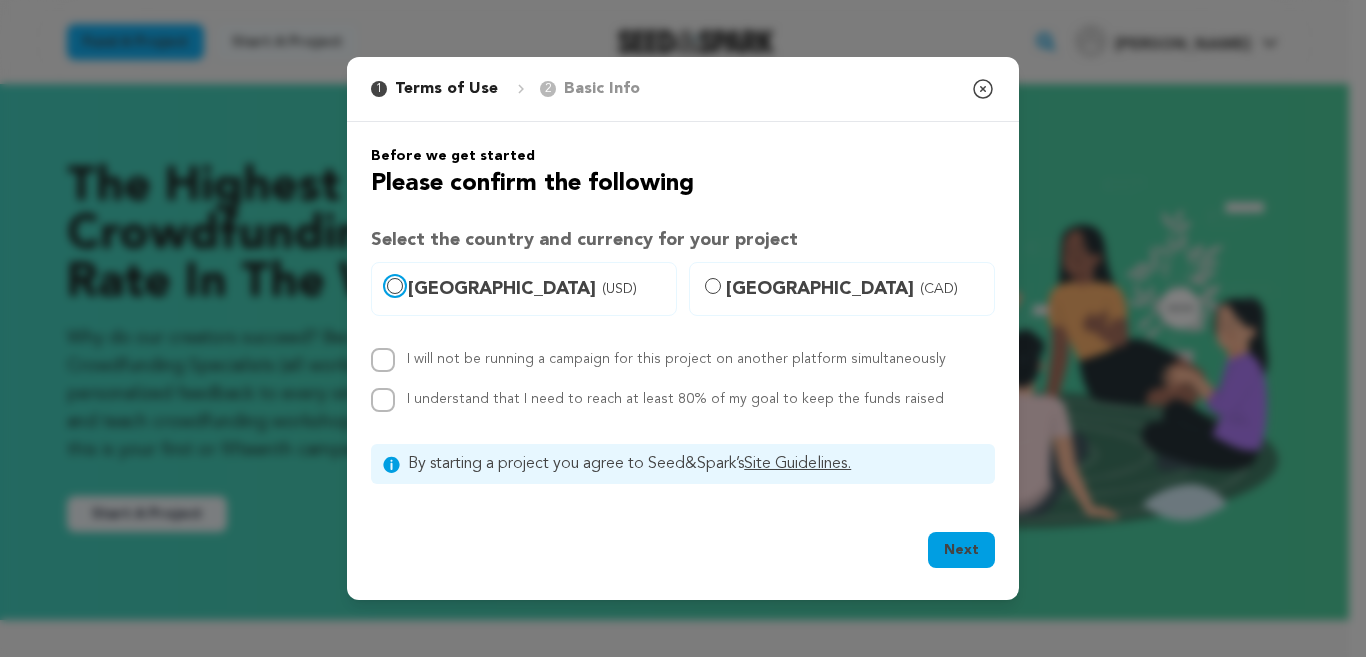click on "[GEOGRAPHIC_DATA]
(USD)" at bounding box center (395, 286) 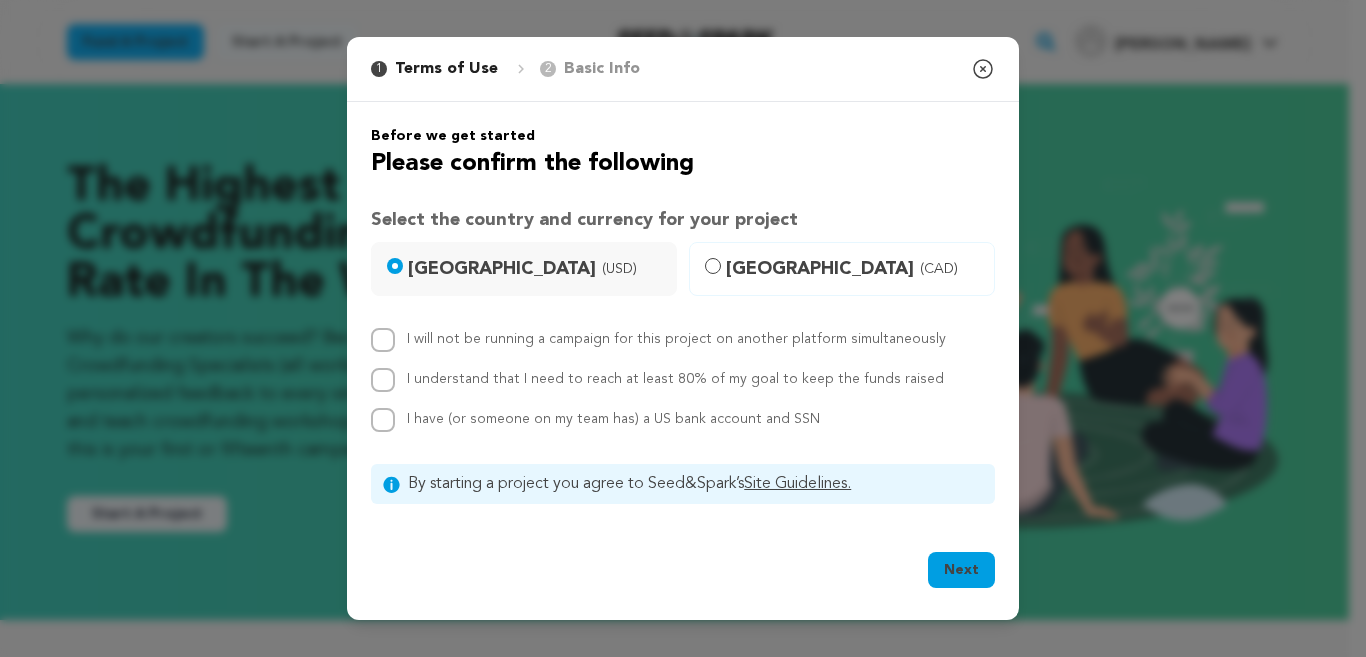 click on "United States
(USD)" at bounding box center [524, 269] 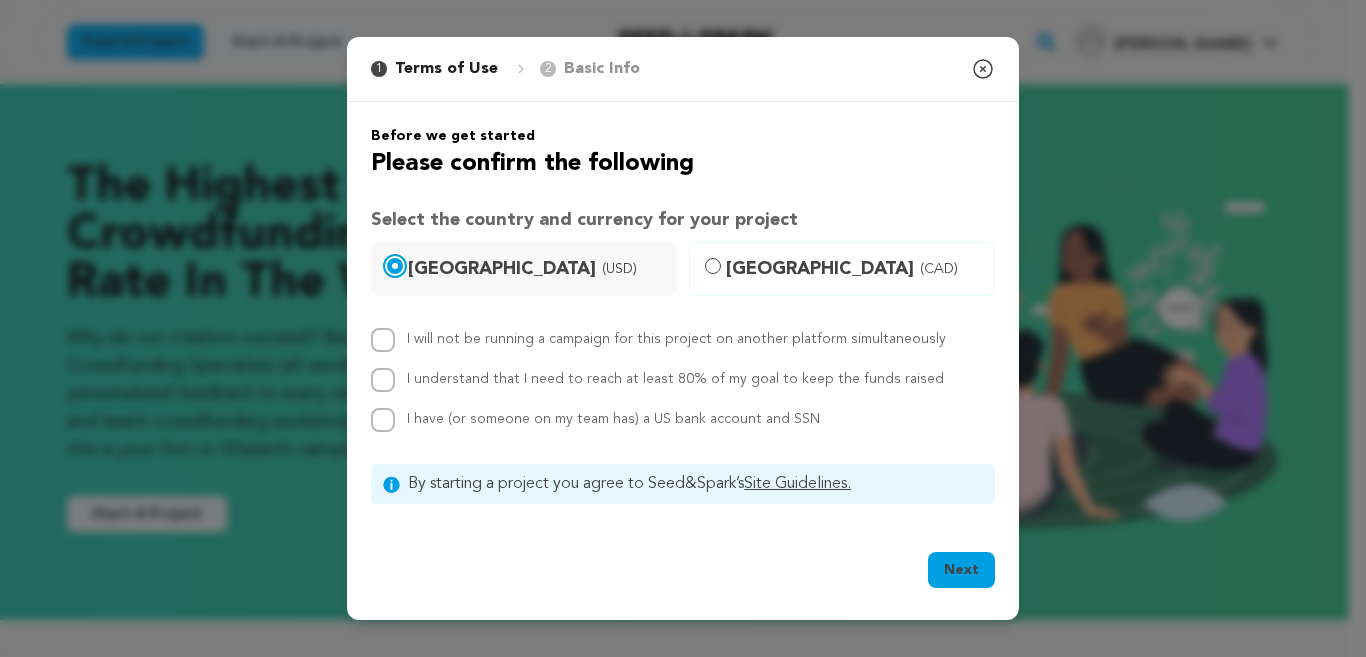 click on "United States
(USD)" at bounding box center (395, 266) 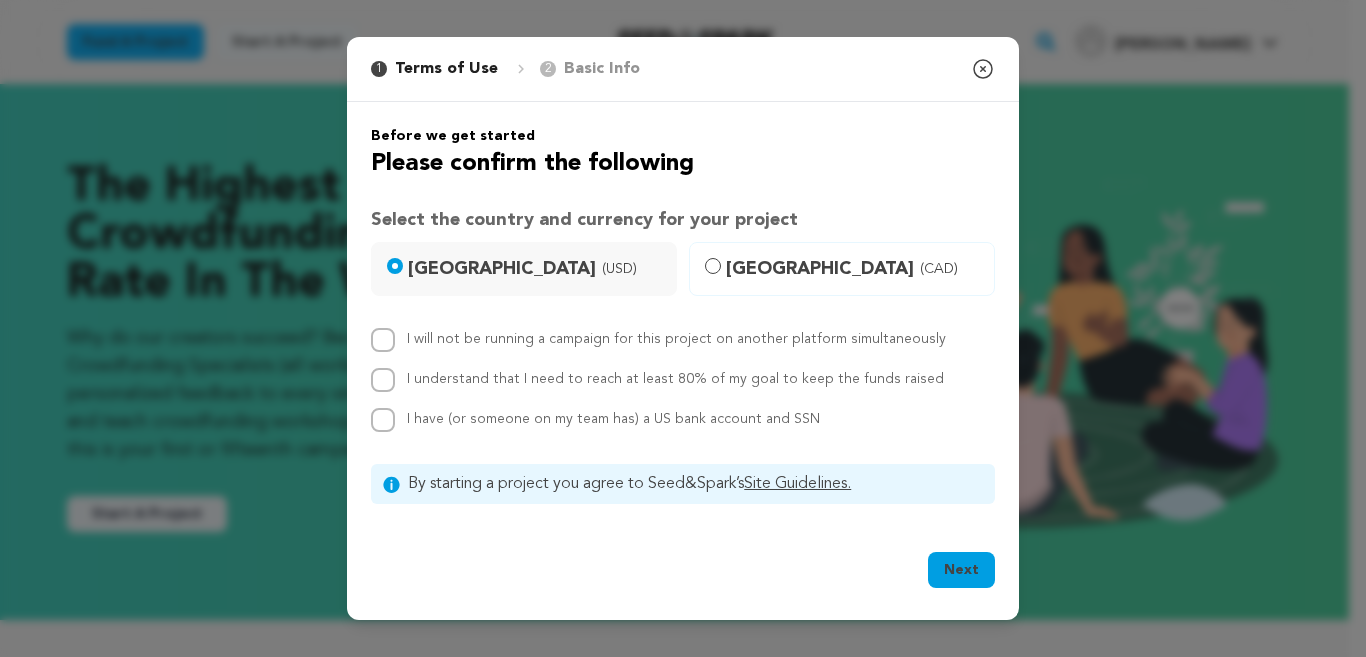click at bounding box center [383, 340] 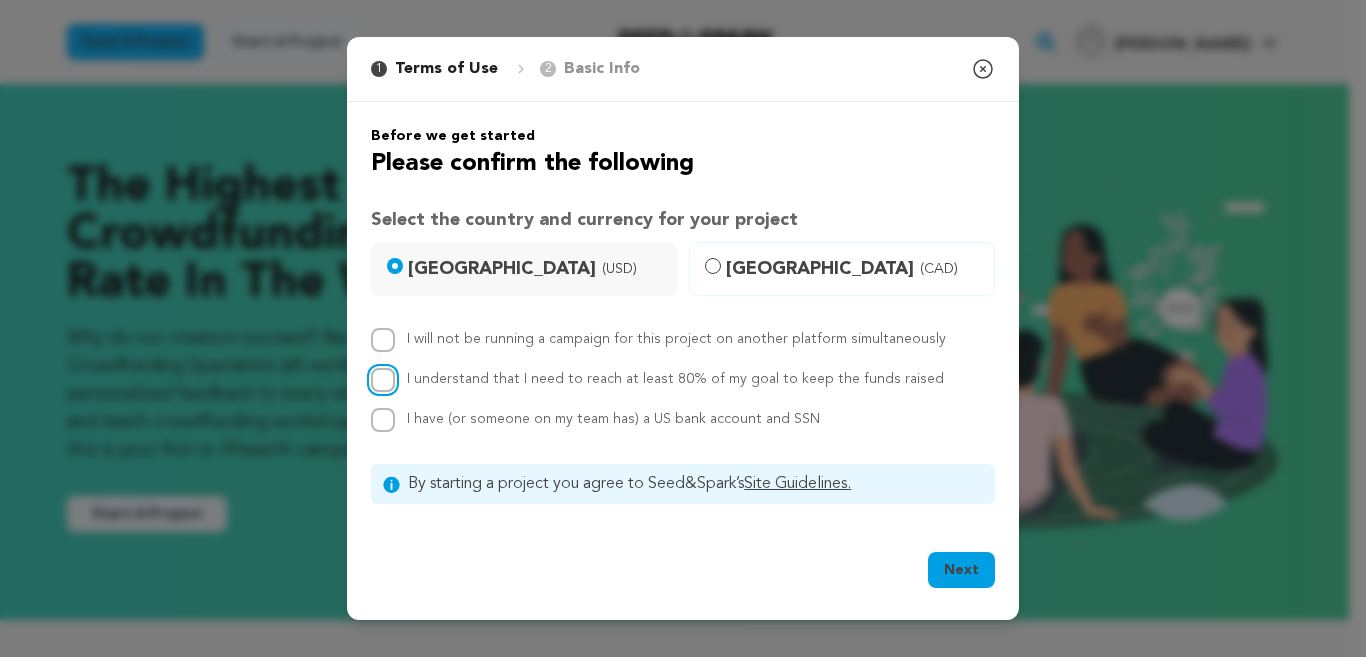 click on "I understand that I need to reach at least 80% of my goal to keep the
funds raised" at bounding box center (383, 380) 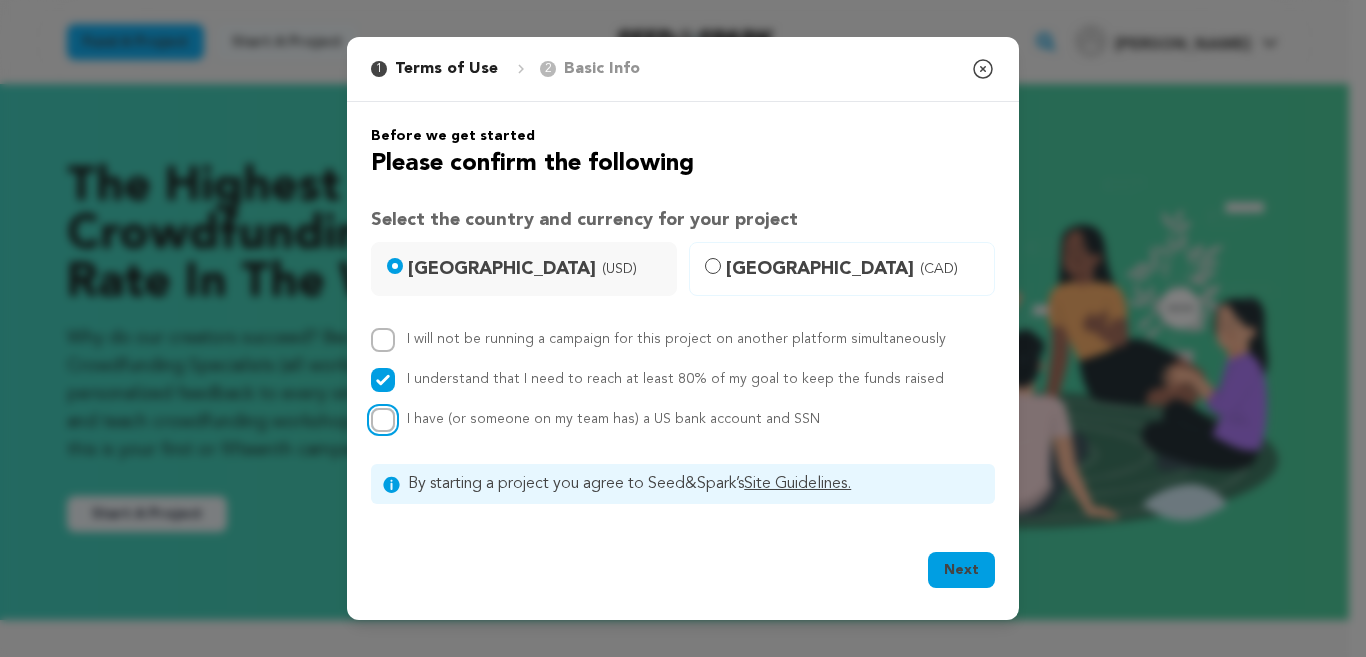 click on "I have (or someone on my team has) a US bank account and SSN" at bounding box center (383, 420) 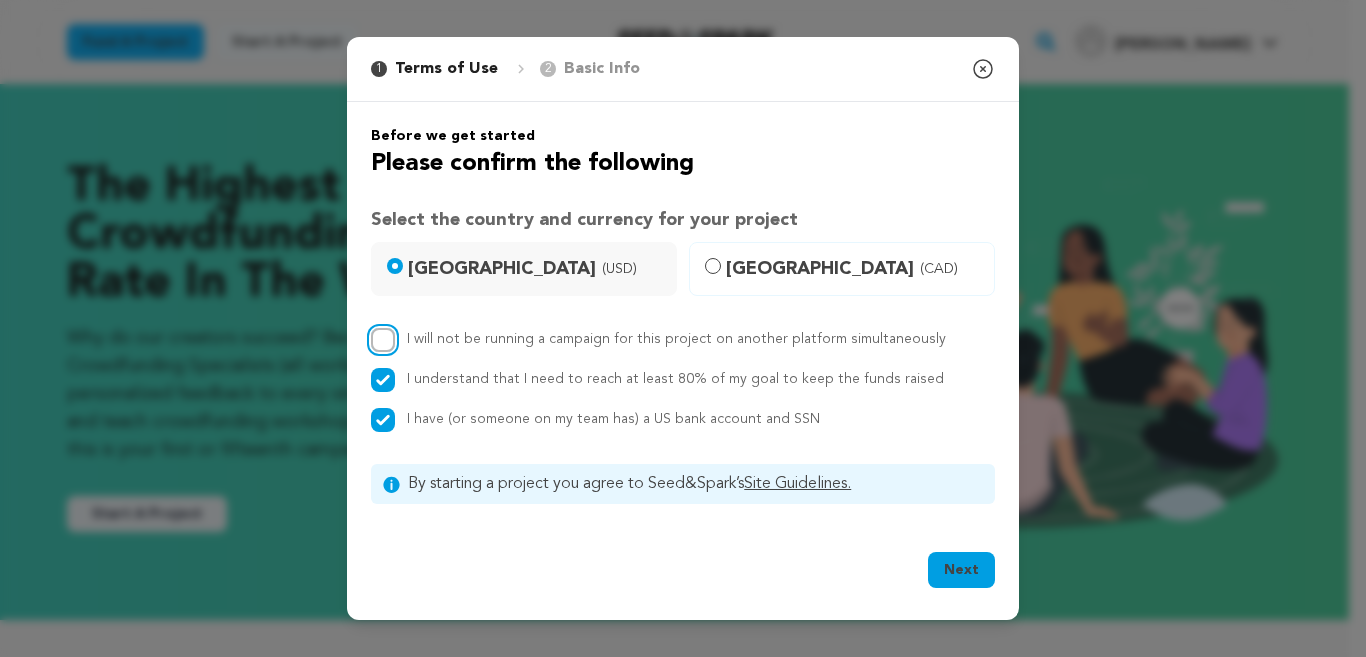 click on "I will not be running a campaign for this project on another platform
simultaneously" at bounding box center (383, 340) 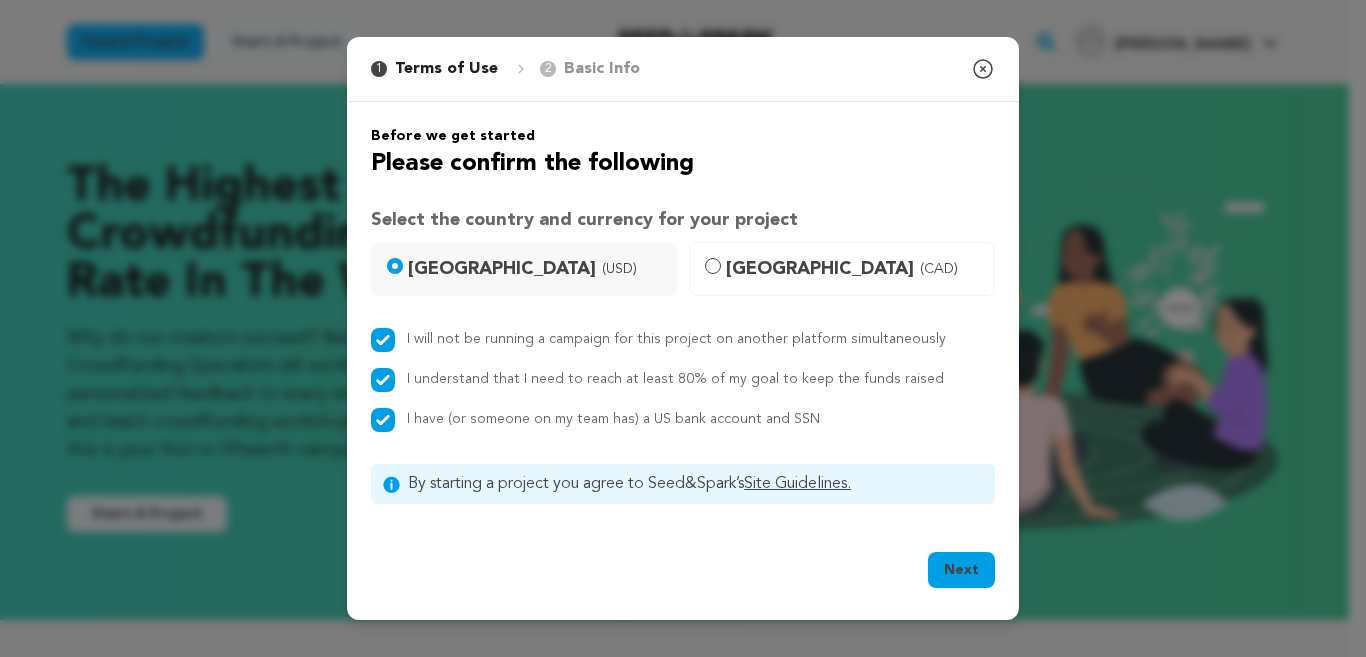 click on "Next" at bounding box center (961, 570) 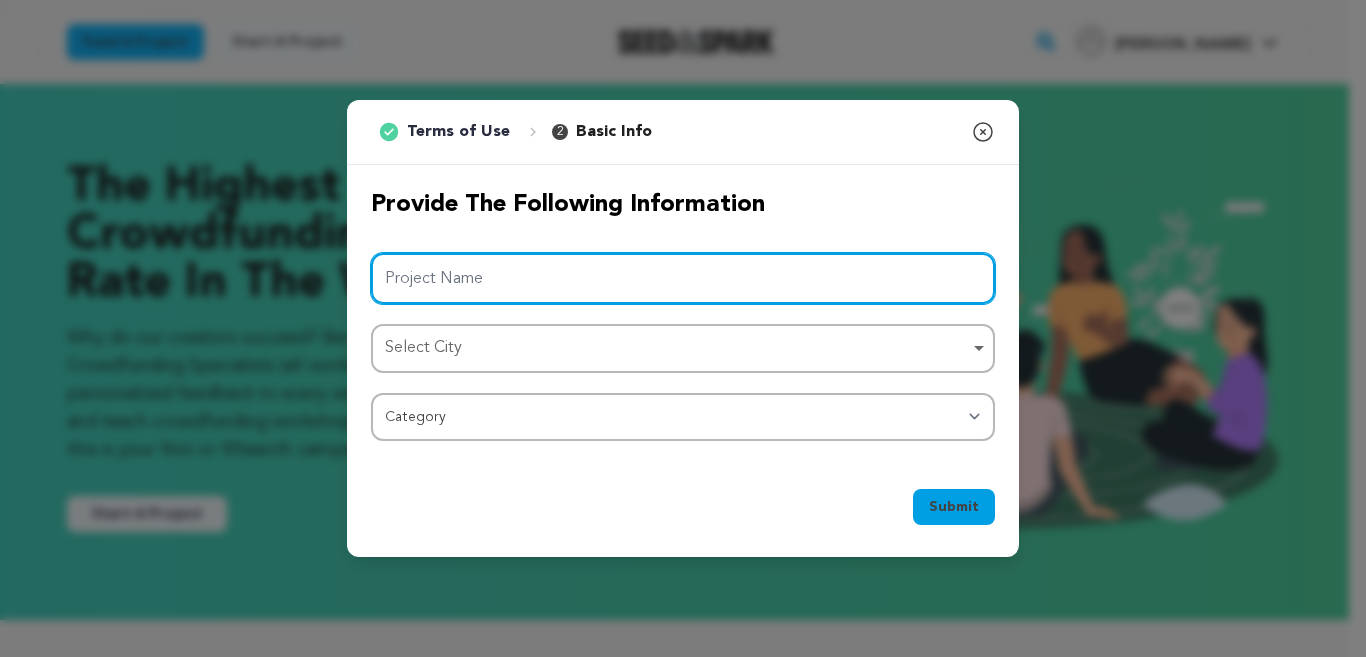 click on "Project Name" at bounding box center [683, 278] 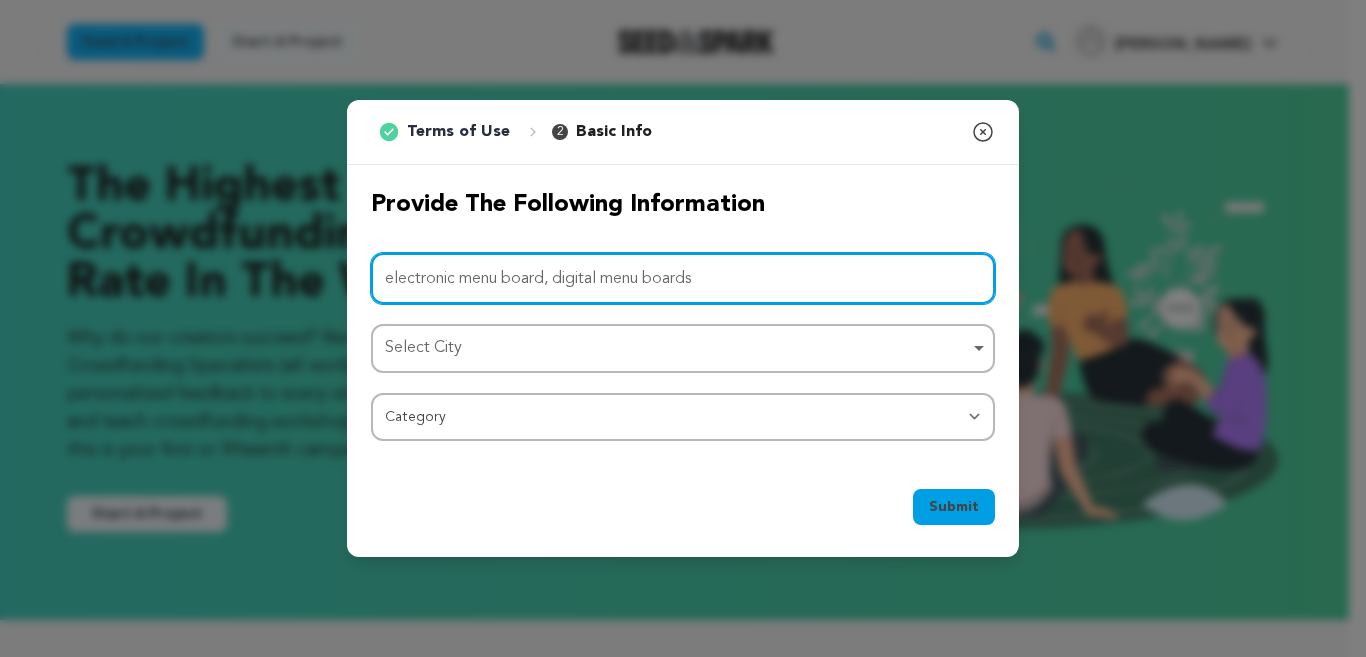 drag, startPoint x: 547, startPoint y: 279, endPoint x: 864, endPoint y: 292, distance: 317.26645 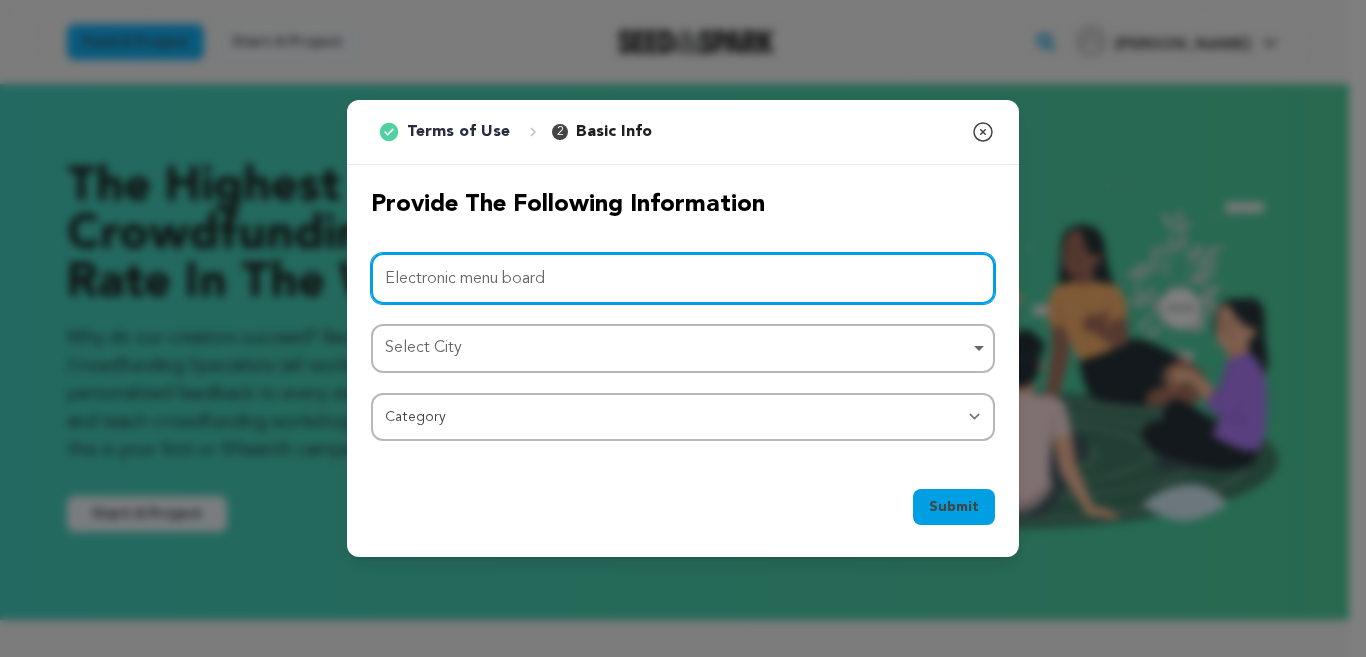 click on "Select City Remove item" at bounding box center [677, 348] 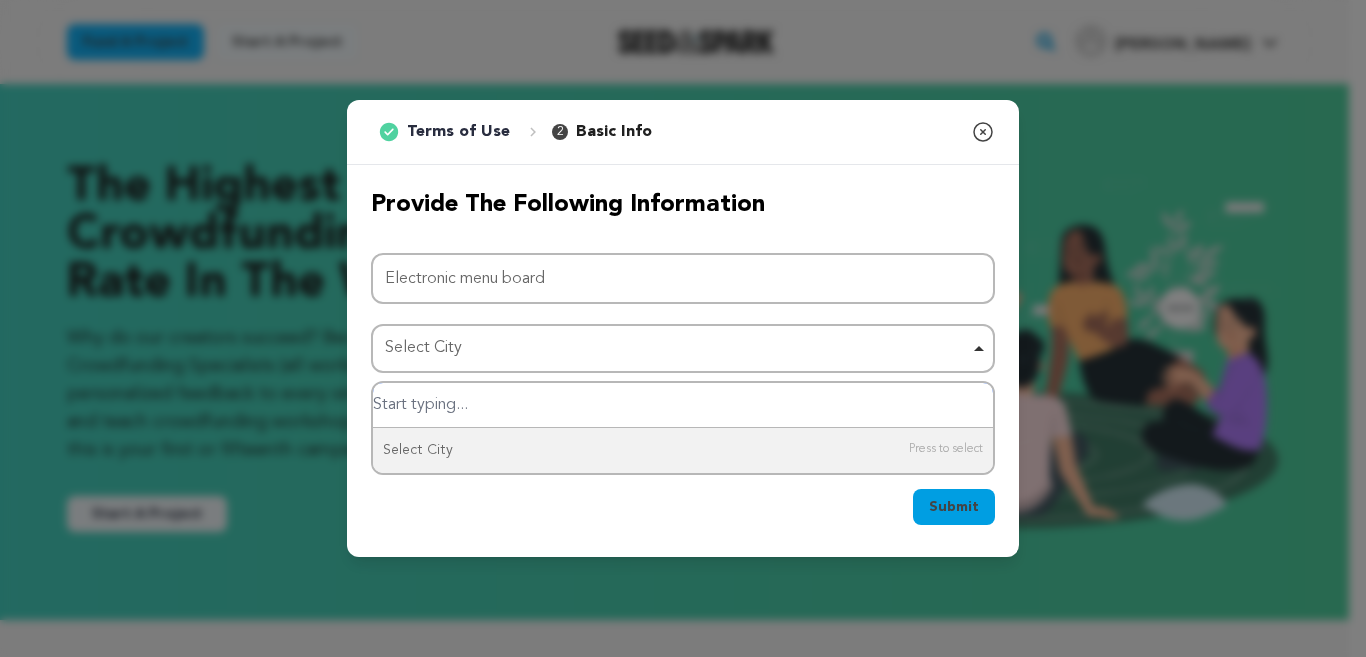 click at bounding box center (683, 405) 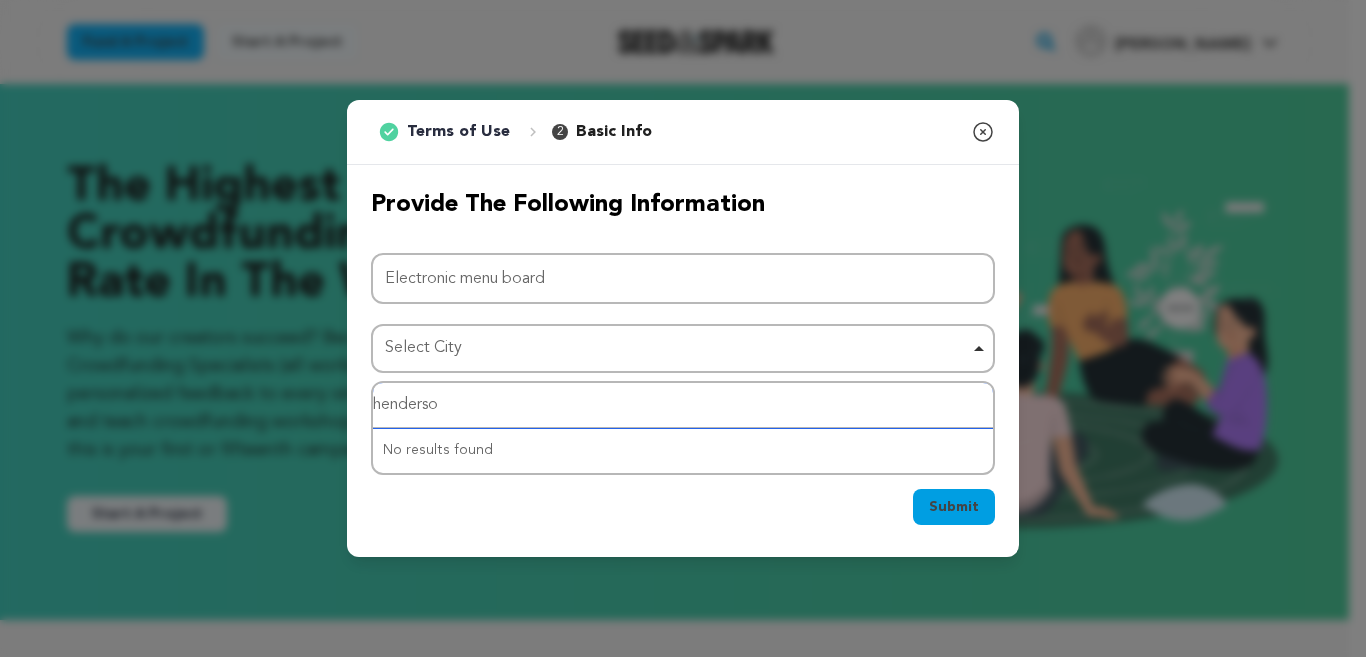 type on "henderson" 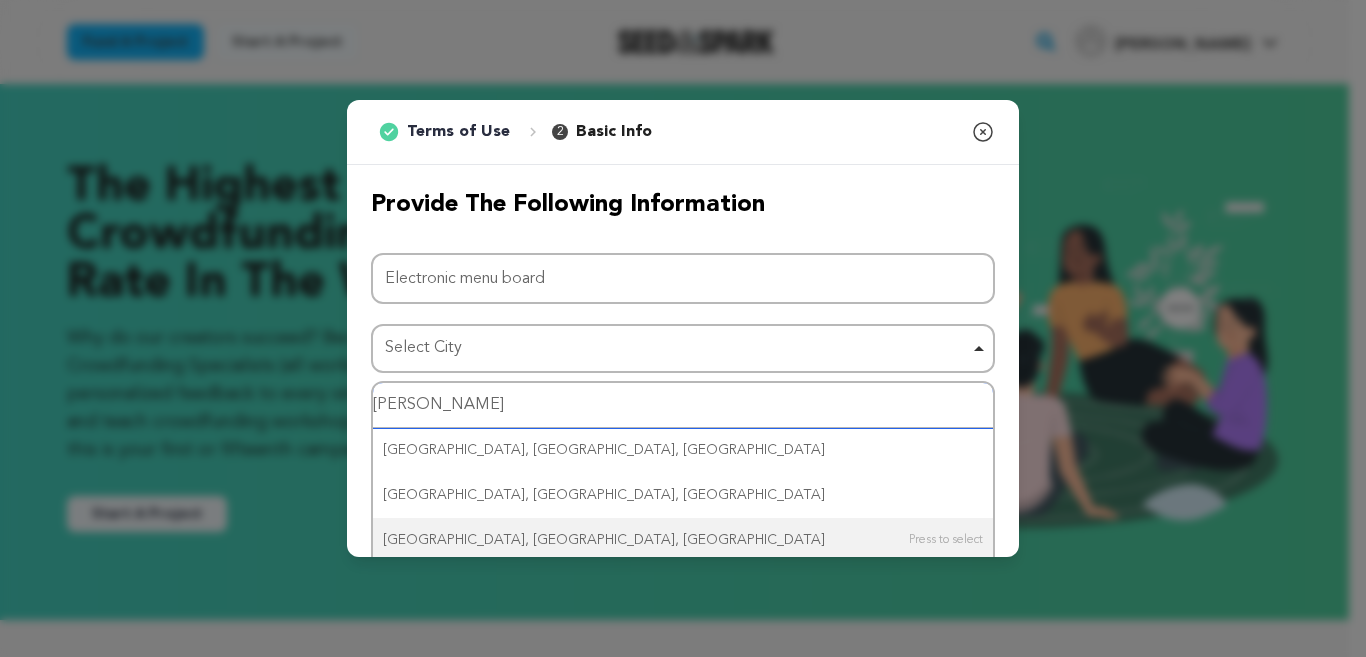 scroll, scrollTop: 54, scrollLeft: 0, axis: vertical 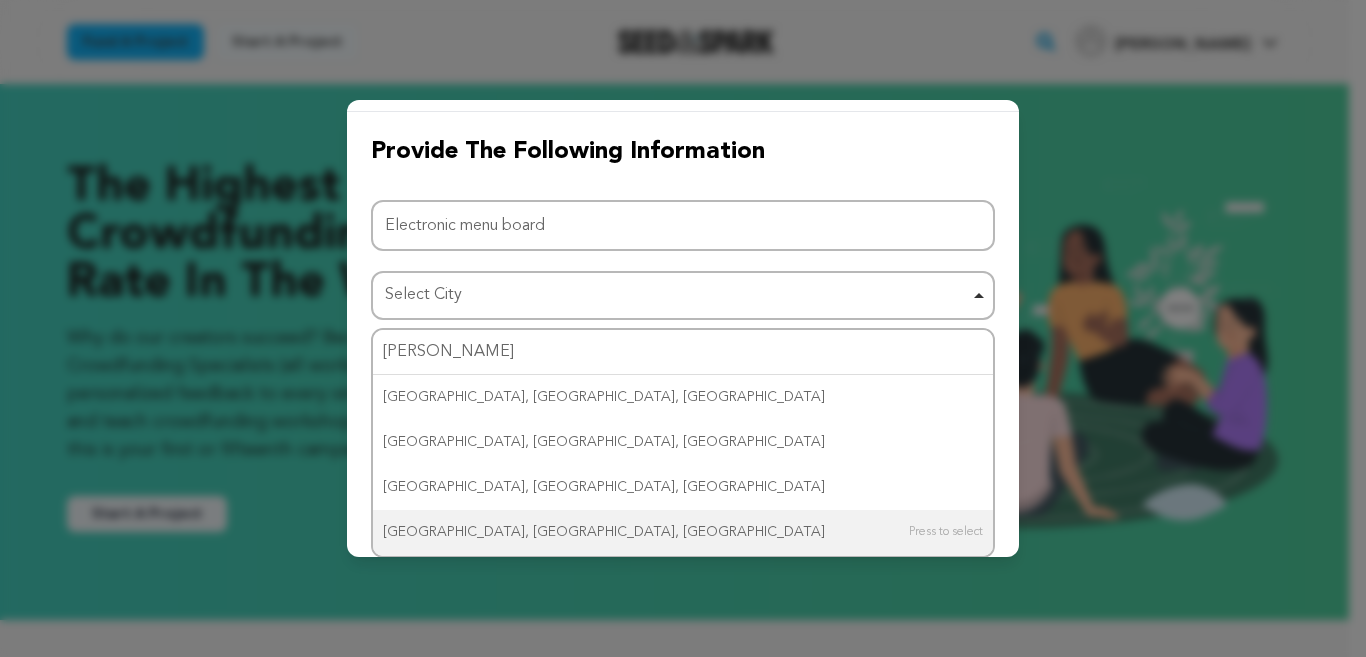 type 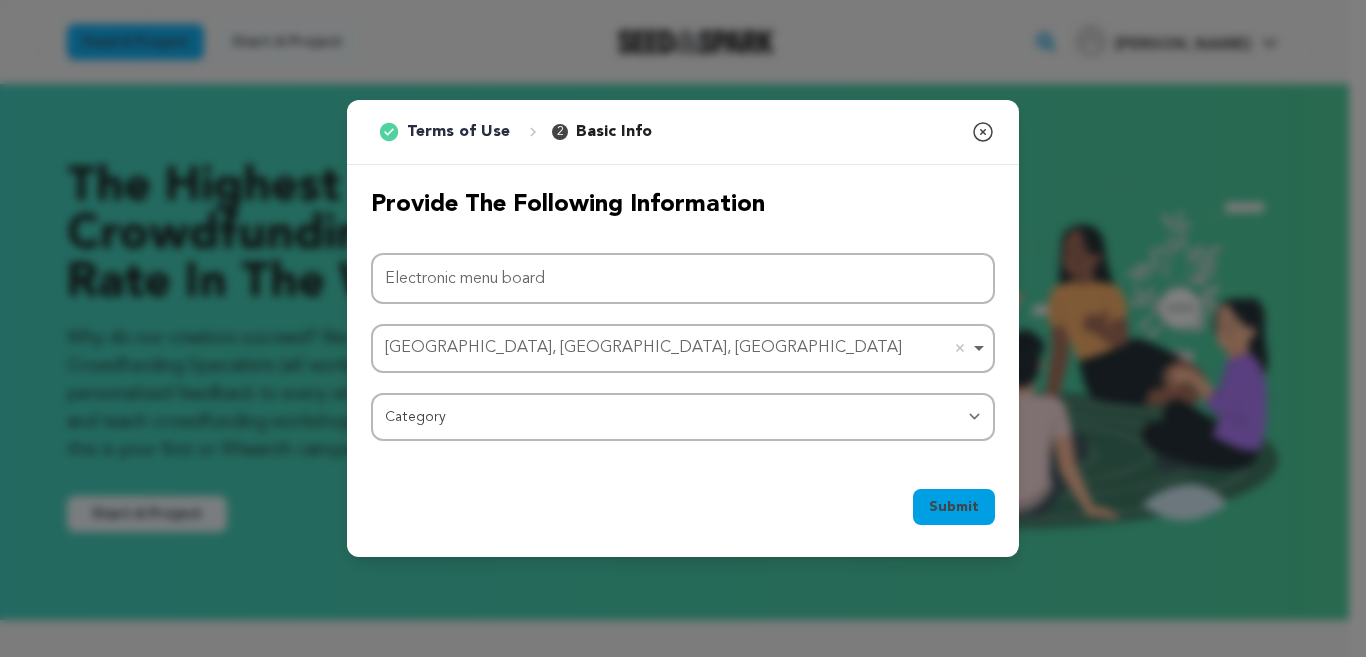 scroll, scrollTop: 0, scrollLeft: 0, axis: both 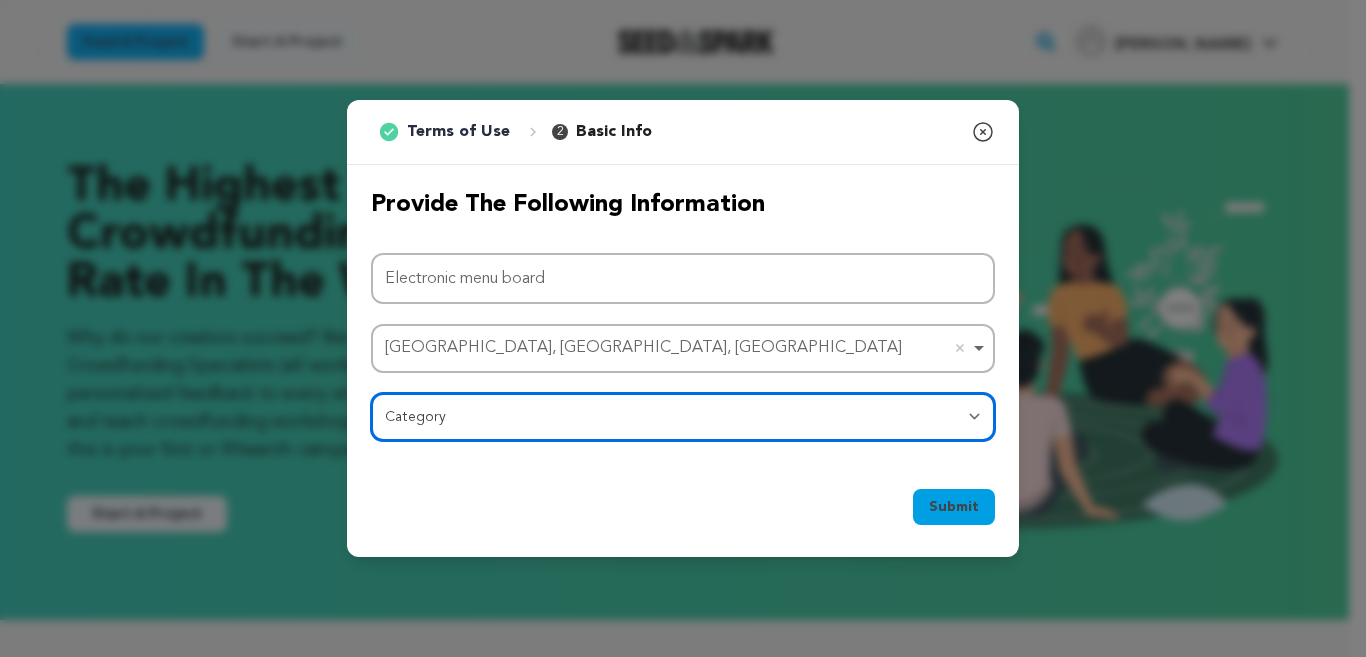 click on "Category
Film Feature
Film Short
Series
Film Festival
Company
Music Video
VR Experience
Comics
Artist Residency
Art & Photography
Collective
Dance
Games
Music
Radio & Podcasts
Orgs & Companies
Writing & Publishing
Venue & Spaces
Theatre" at bounding box center (683, 417) 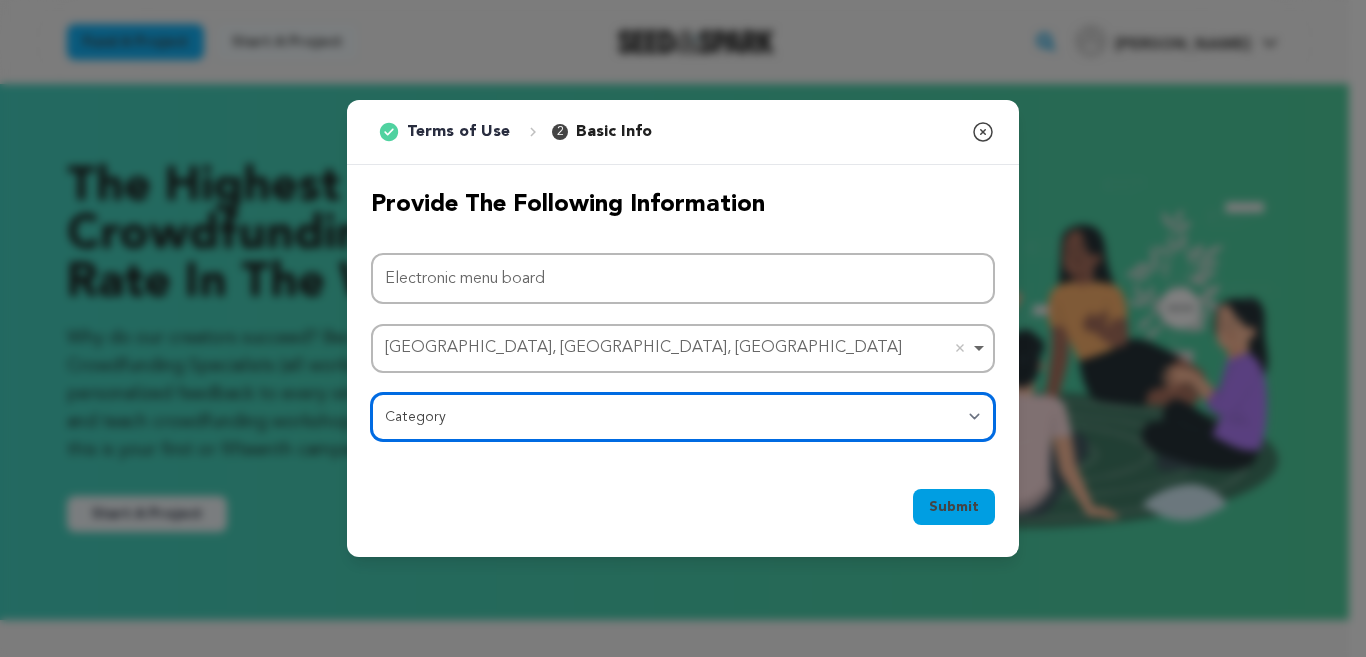 select on "10894" 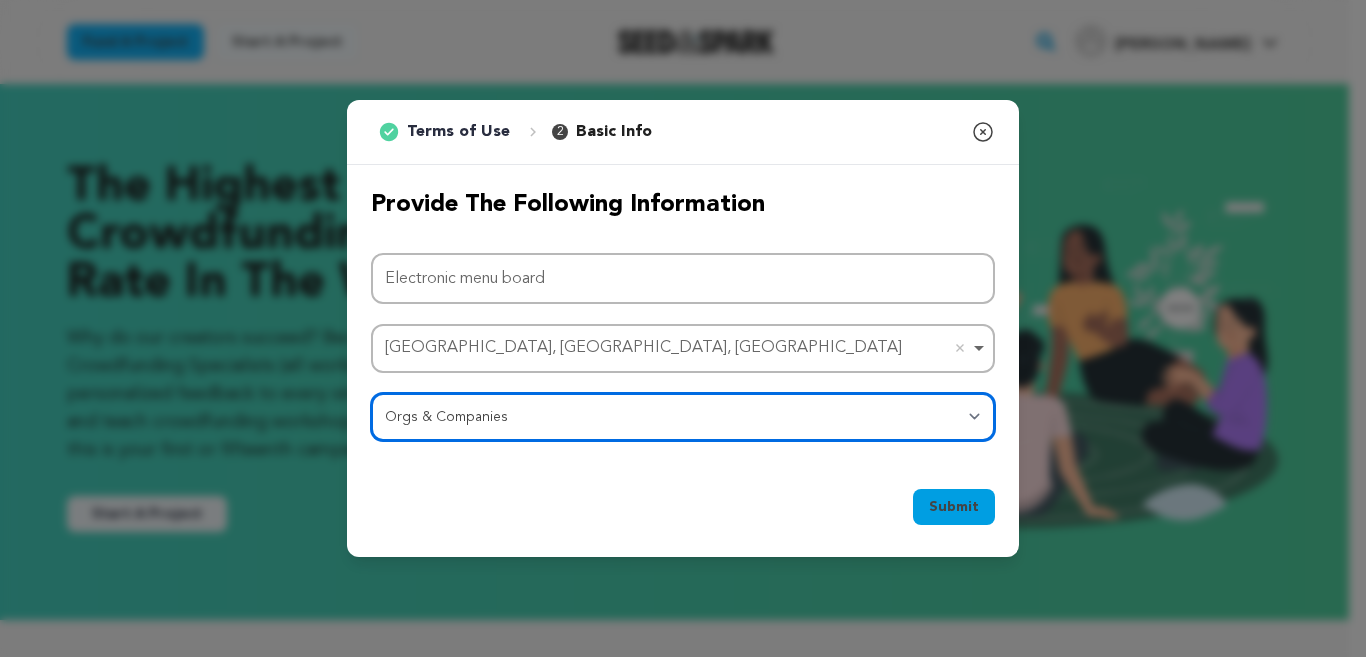 click on "Category
Film Feature
Film Short
Series
Film Festival
Company
Music Video
VR Experience
Comics
Artist Residency
Art & Photography
Collective
Dance
Games
Music
Radio & Podcasts
Orgs & Companies
Writing & Publishing
Venue & Spaces
Theatre" at bounding box center [683, 417] 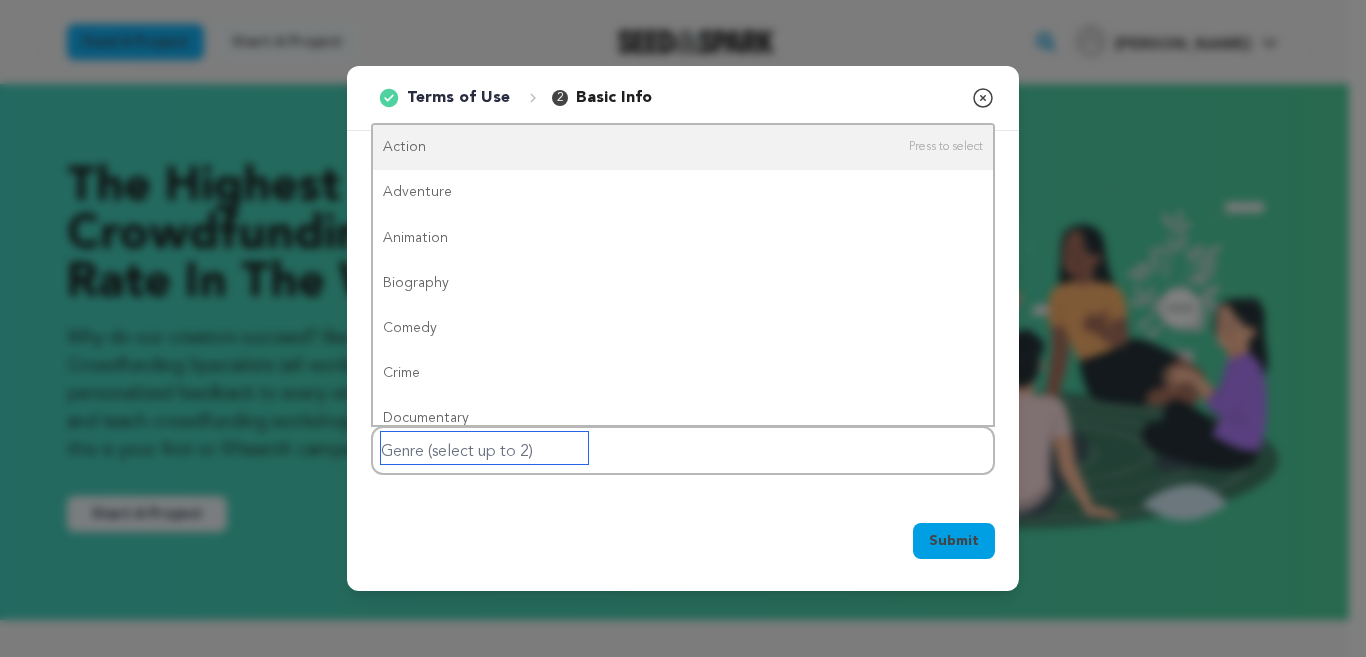 click at bounding box center (484, 448) 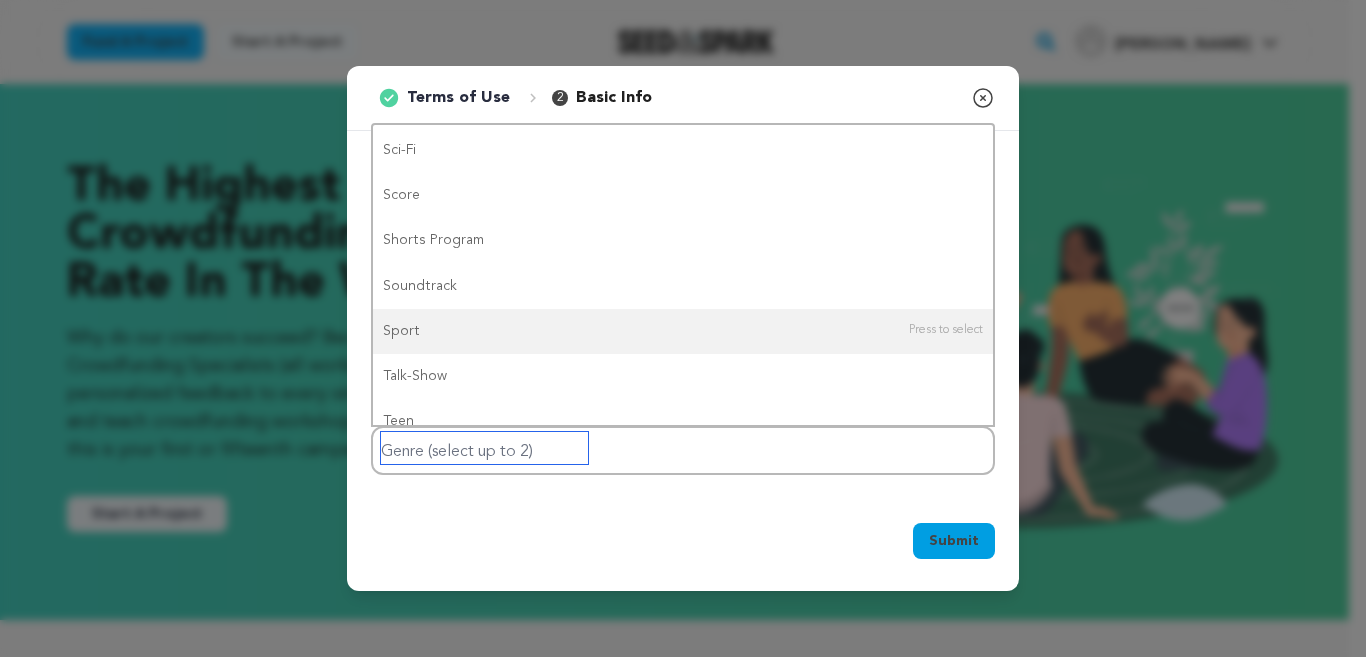 scroll, scrollTop: 1198, scrollLeft: 0, axis: vertical 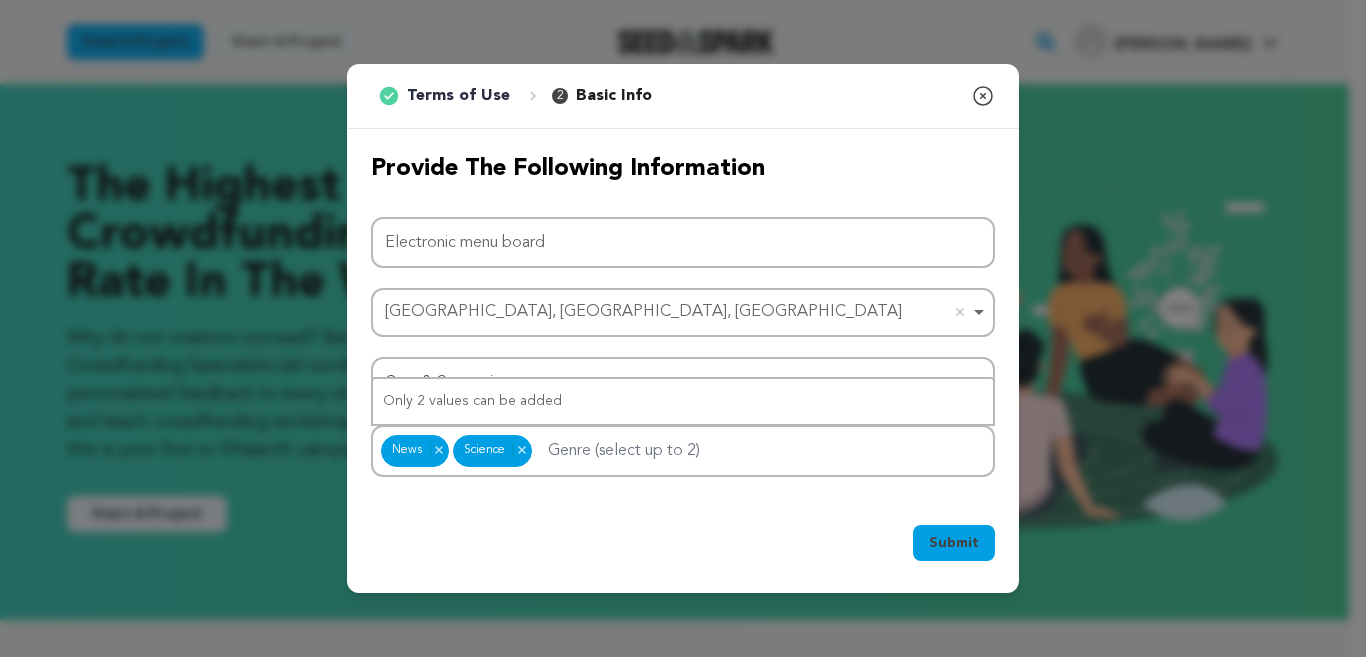 click on "Submit" at bounding box center (954, 543) 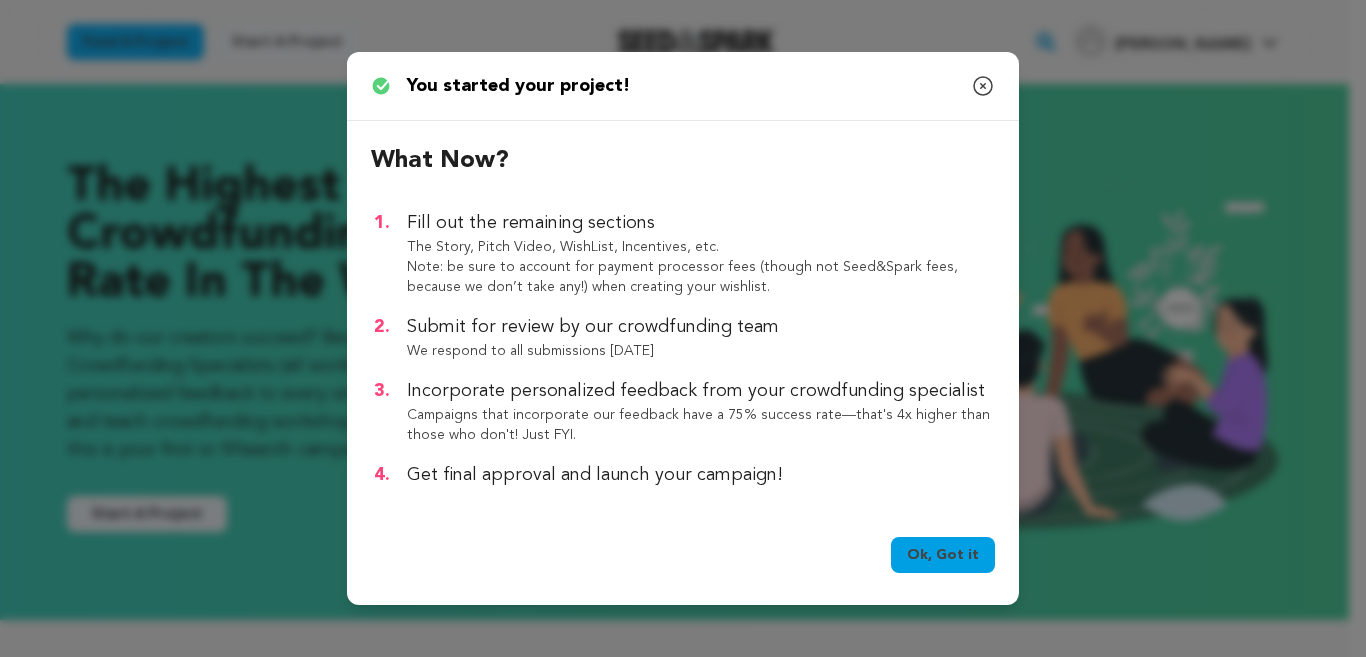 click on "Ok, Got it" at bounding box center (943, 555) 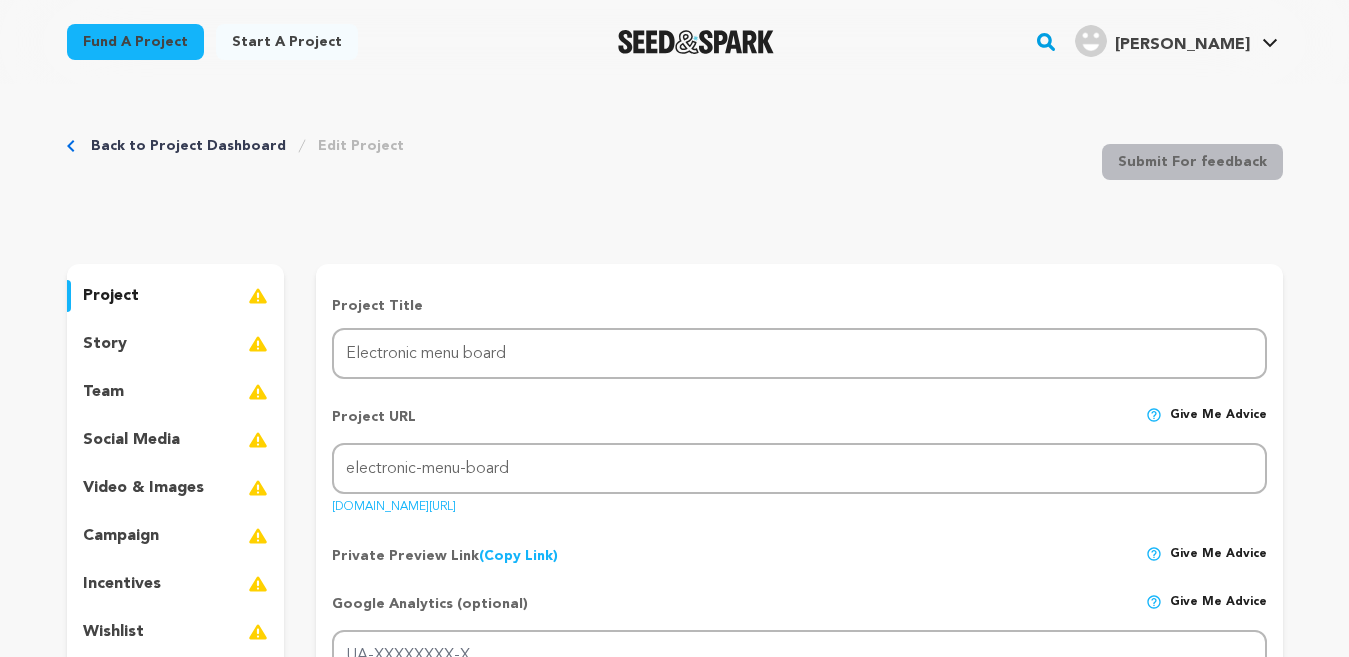 scroll, scrollTop: 0, scrollLeft: 0, axis: both 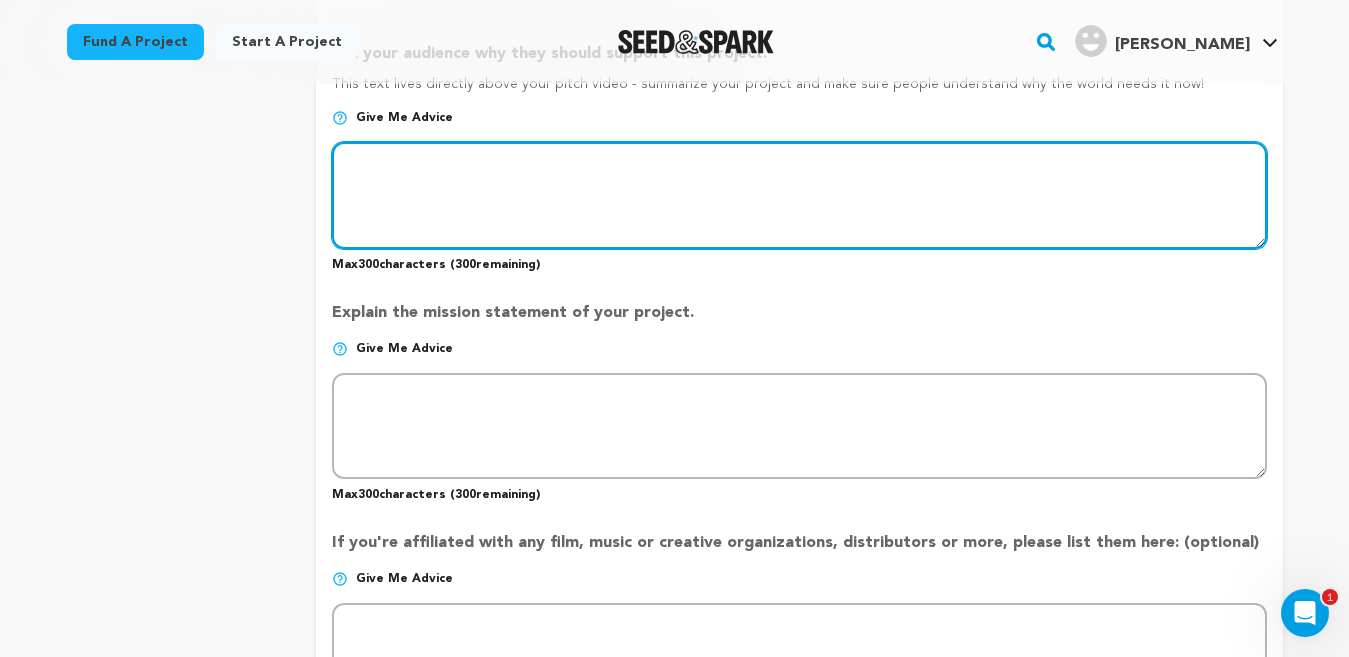 click at bounding box center (799, 195) 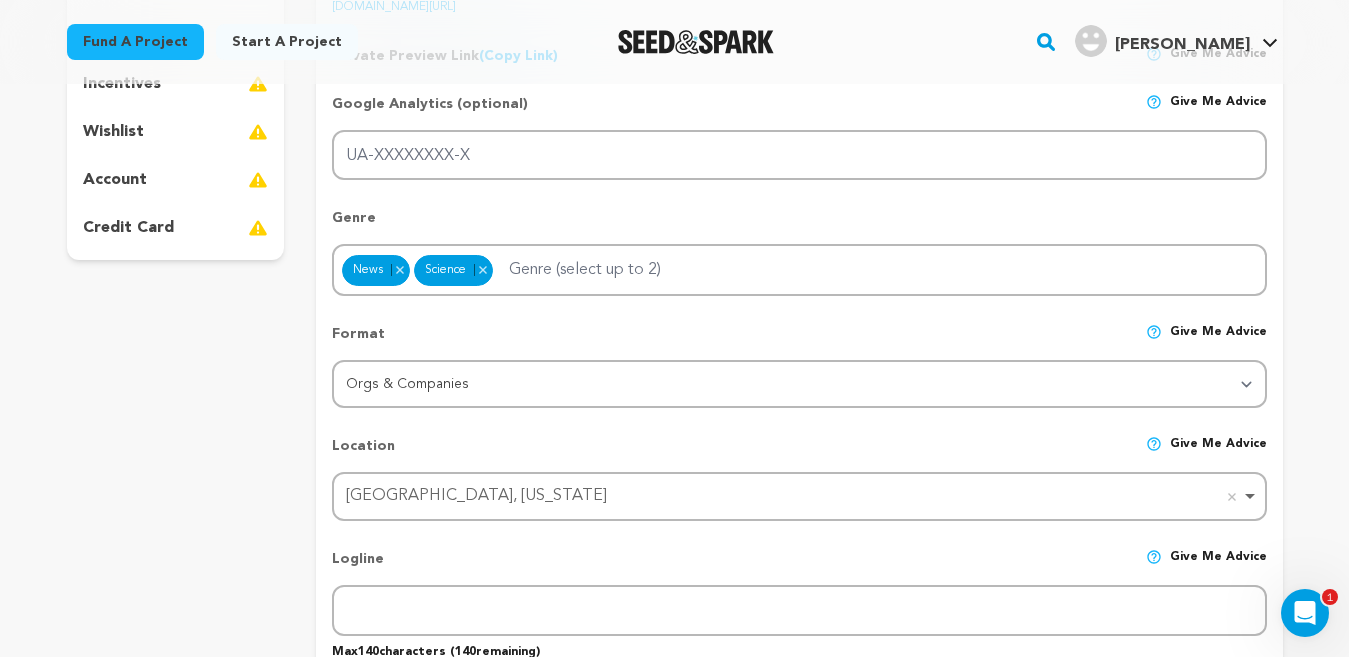 scroll, scrollTop: 900, scrollLeft: 0, axis: vertical 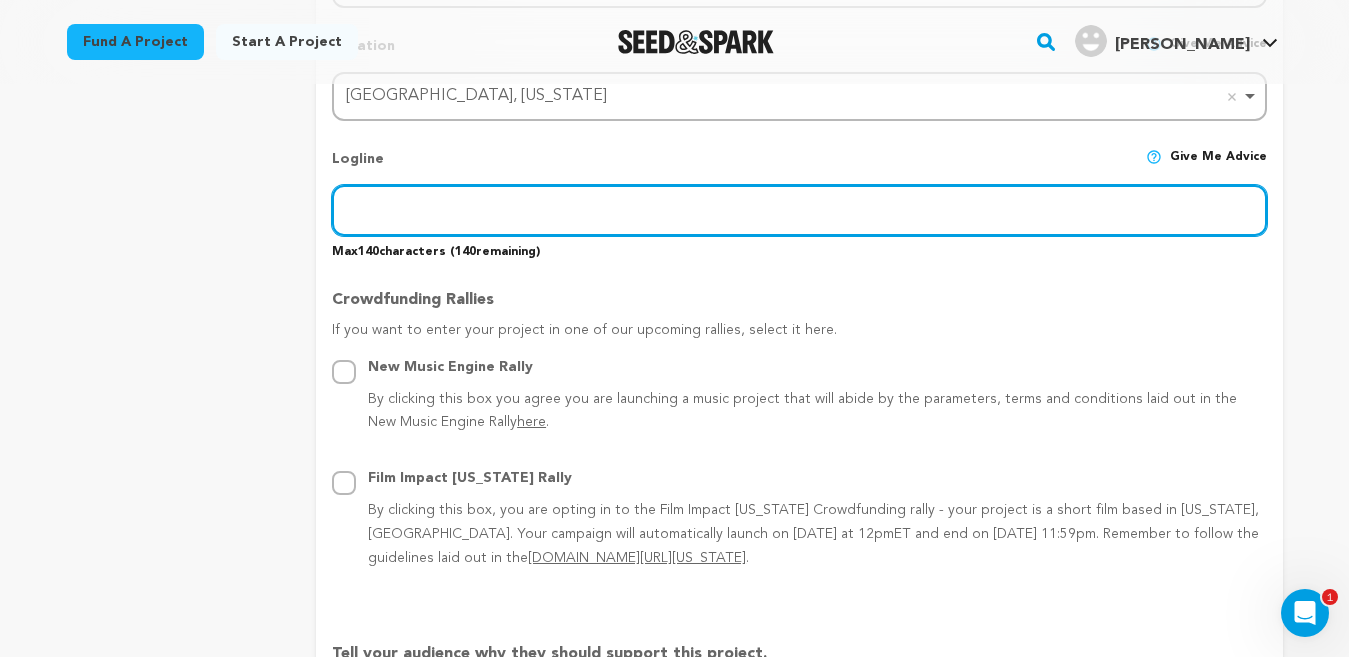 click at bounding box center (799, 210) 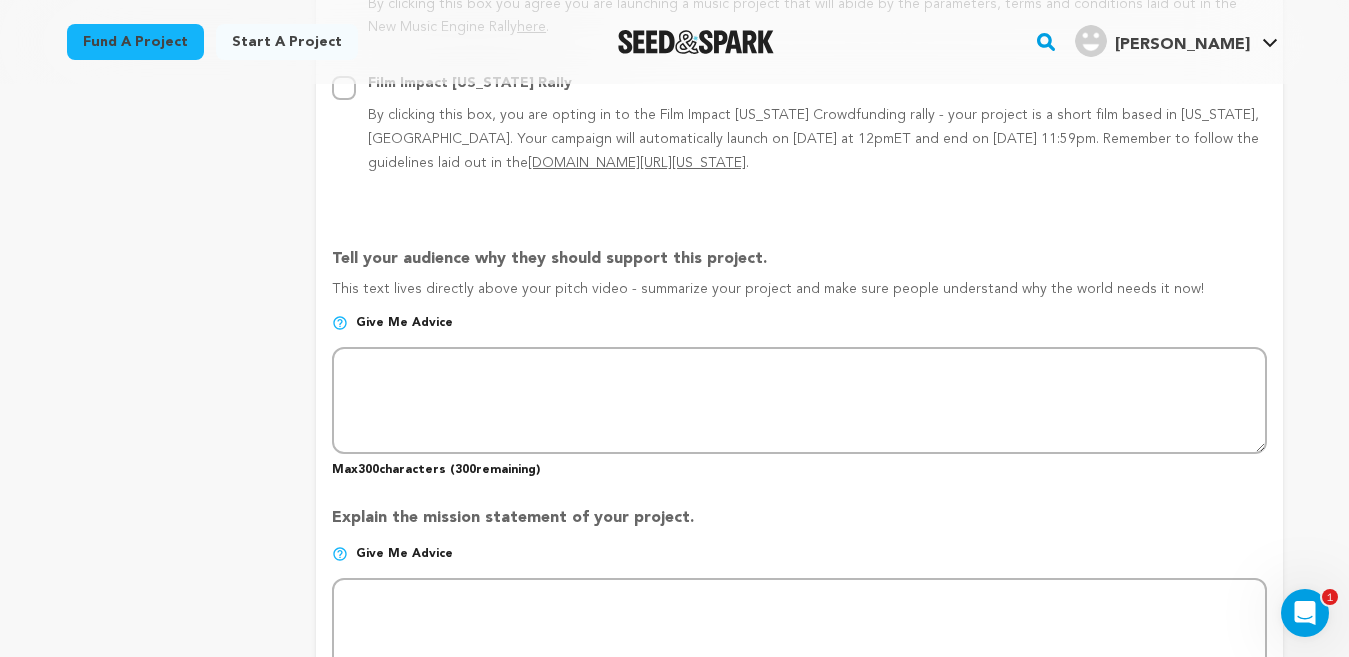 scroll, scrollTop: 1000, scrollLeft: 0, axis: vertical 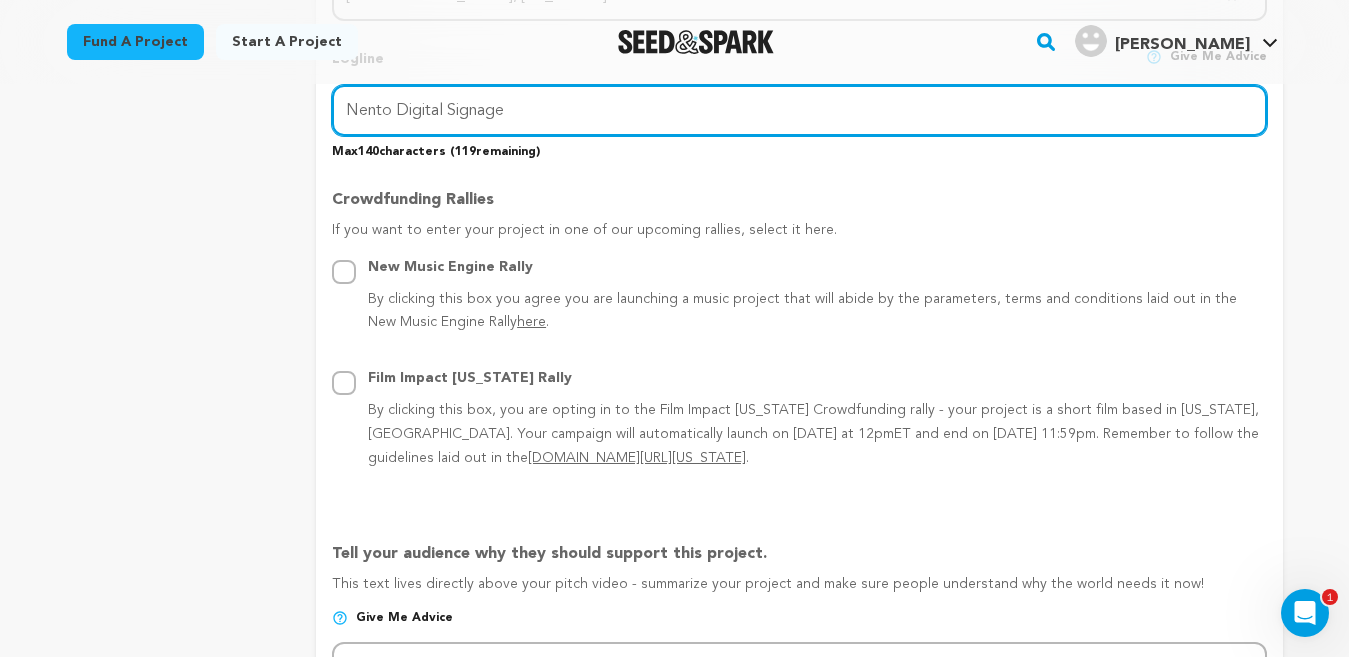 drag, startPoint x: 507, startPoint y: 113, endPoint x: 295, endPoint y: 112, distance: 212.00237 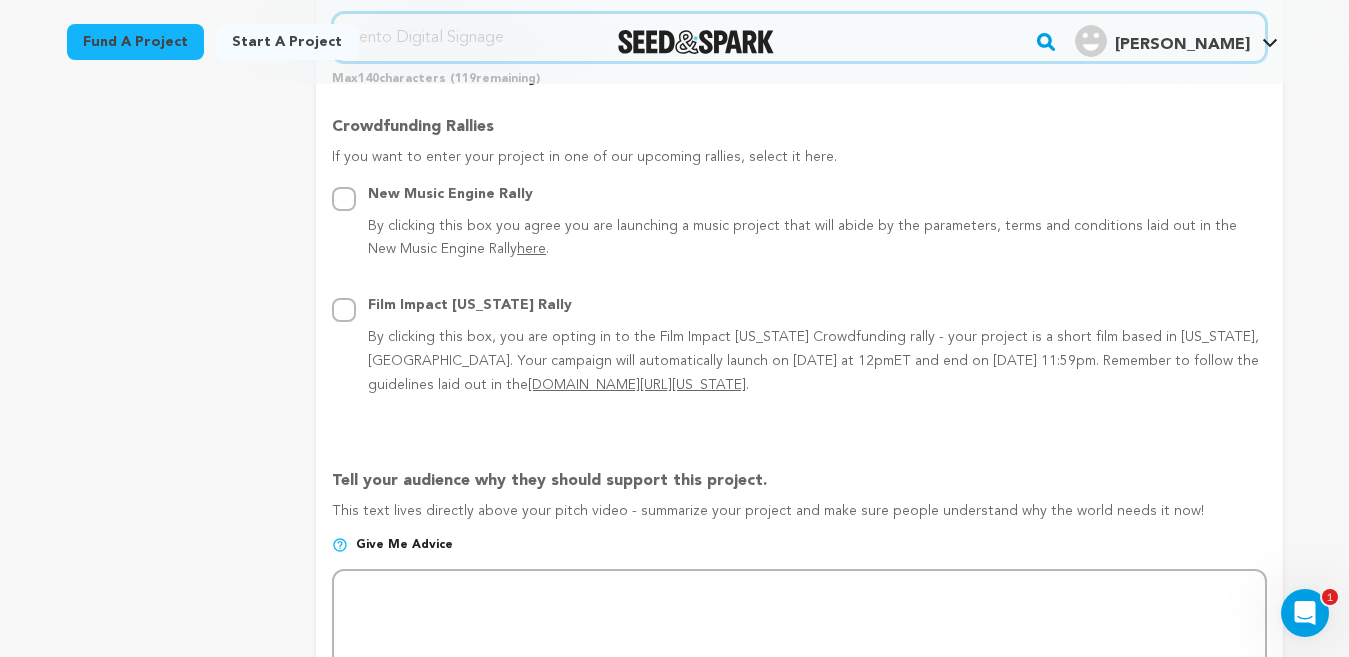 scroll, scrollTop: 1200, scrollLeft: 0, axis: vertical 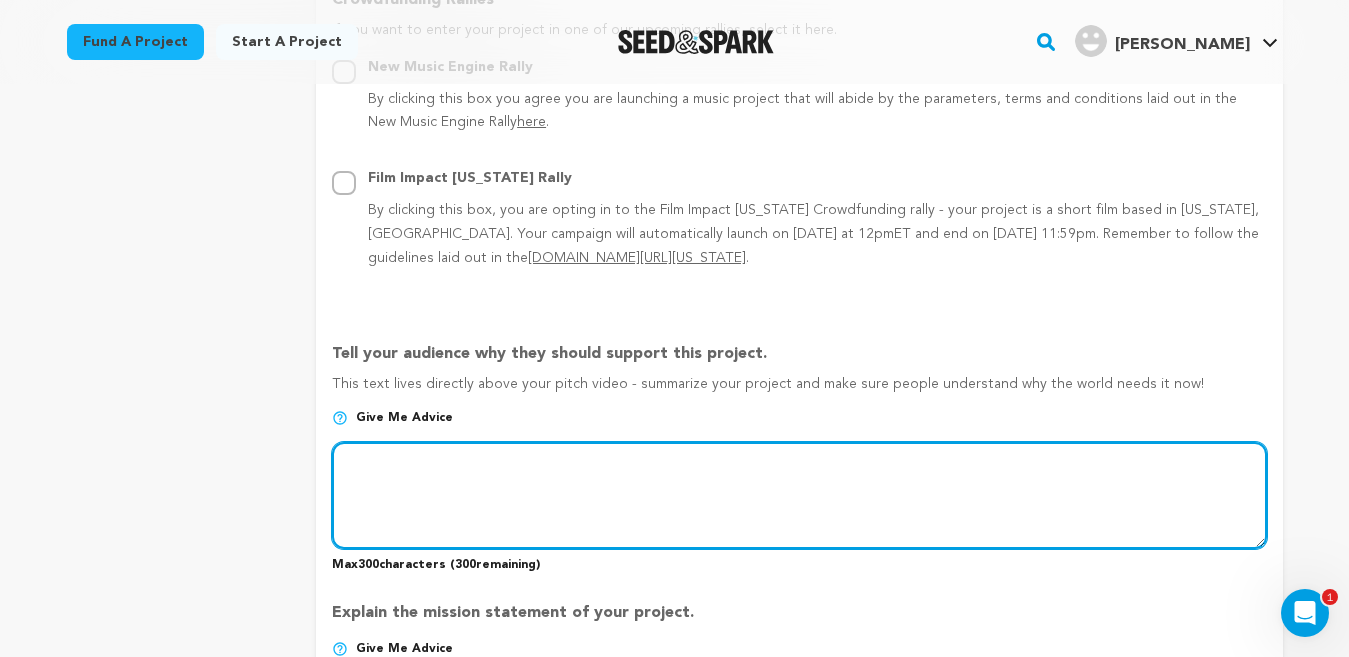 click at bounding box center [799, 495] 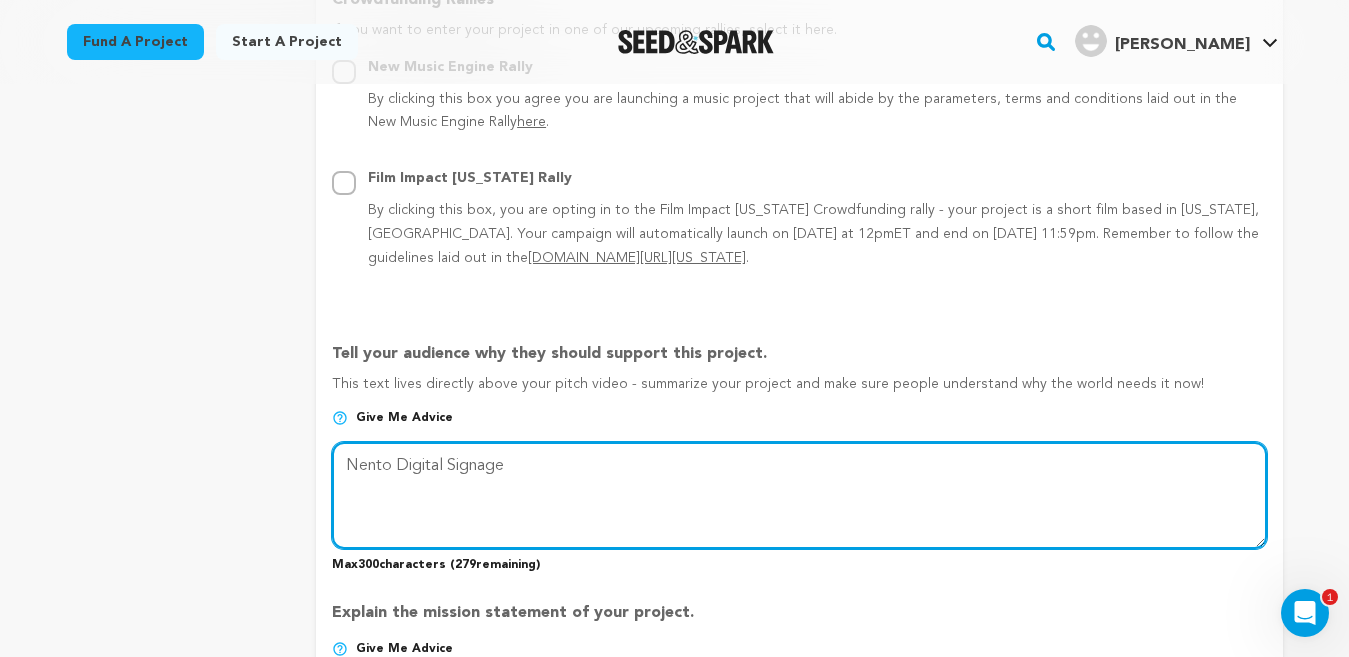 scroll, scrollTop: 1600, scrollLeft: 0, axis: vertical 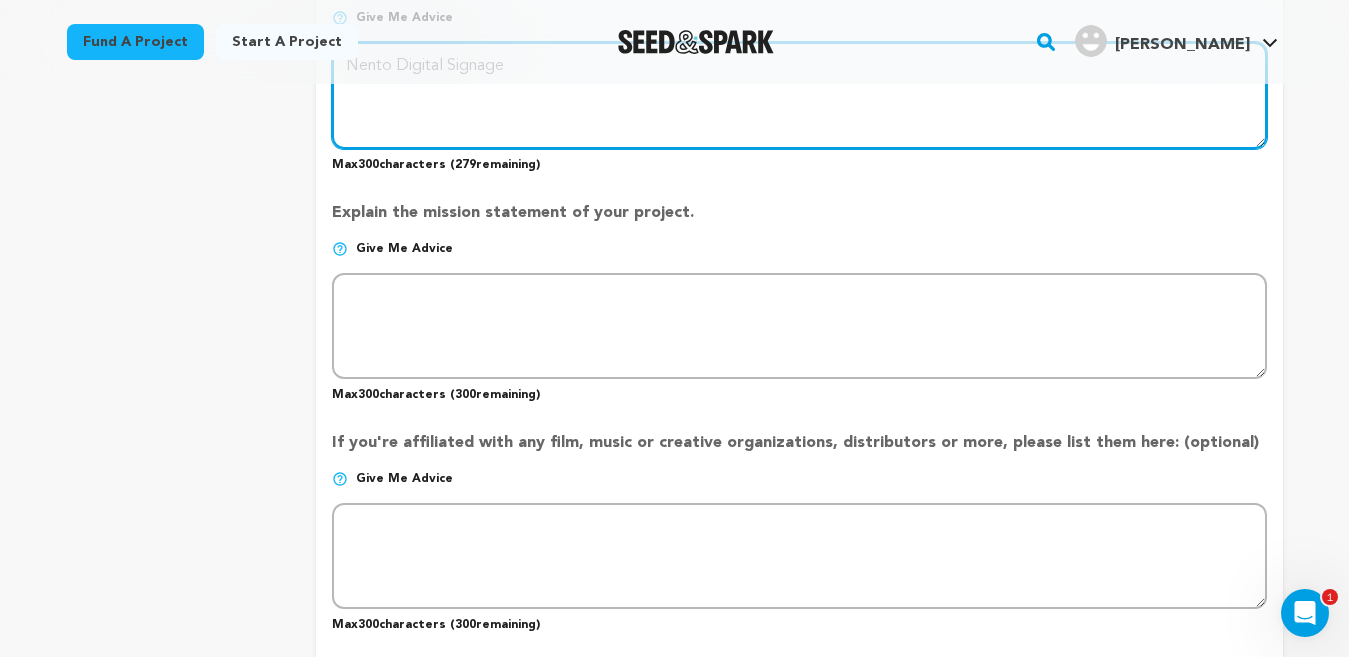 type on "Nento Digital Signage" 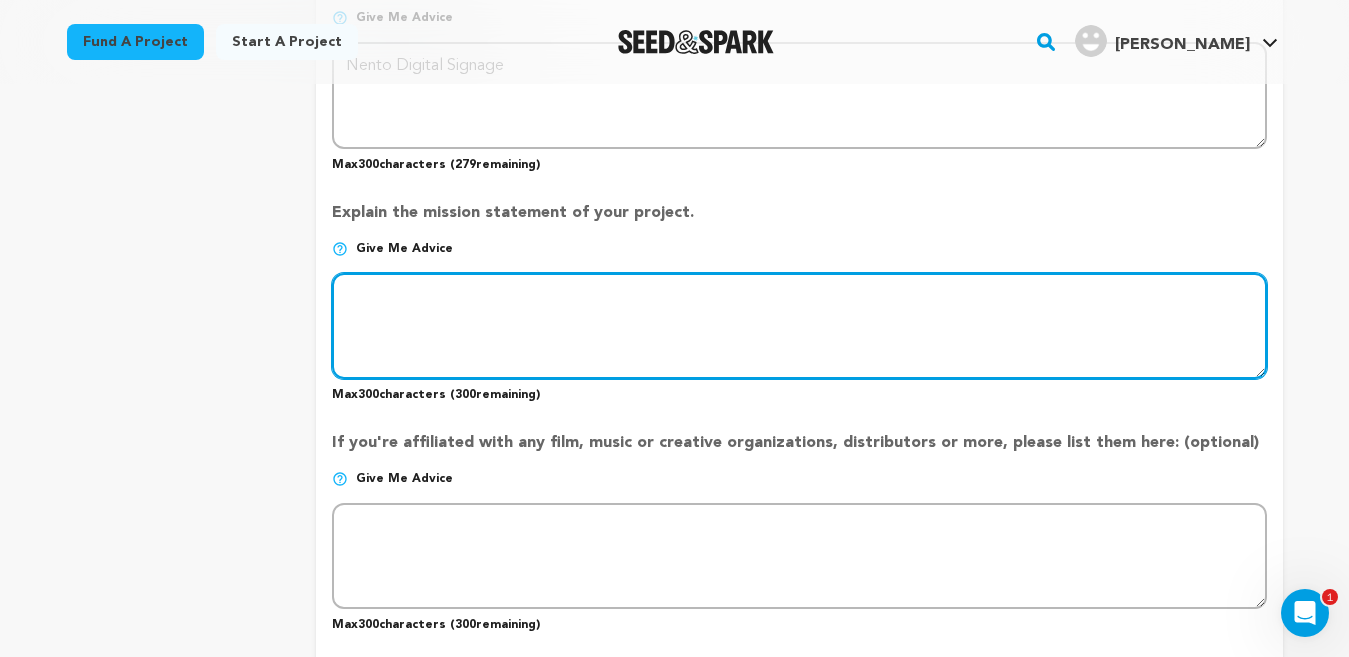 paste on "Nento Digital Signage" 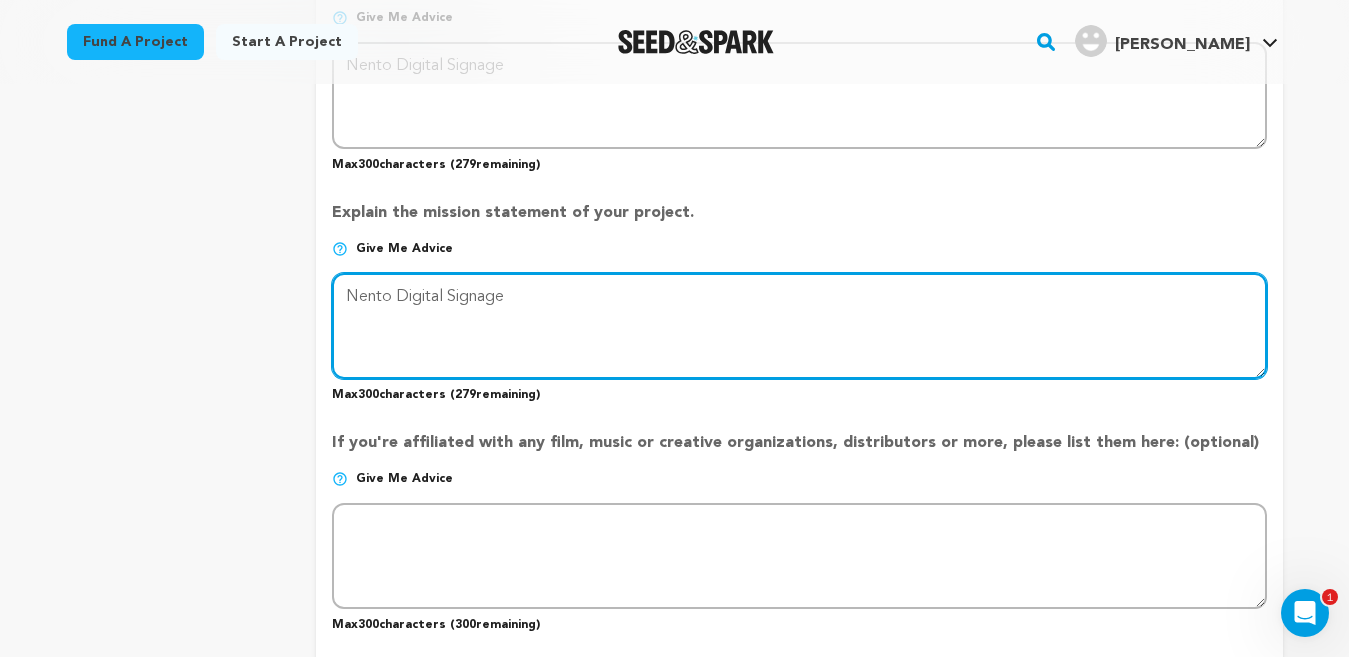 scroll, scrollTop: 1800, scrollLeft: 0, axis: vertical 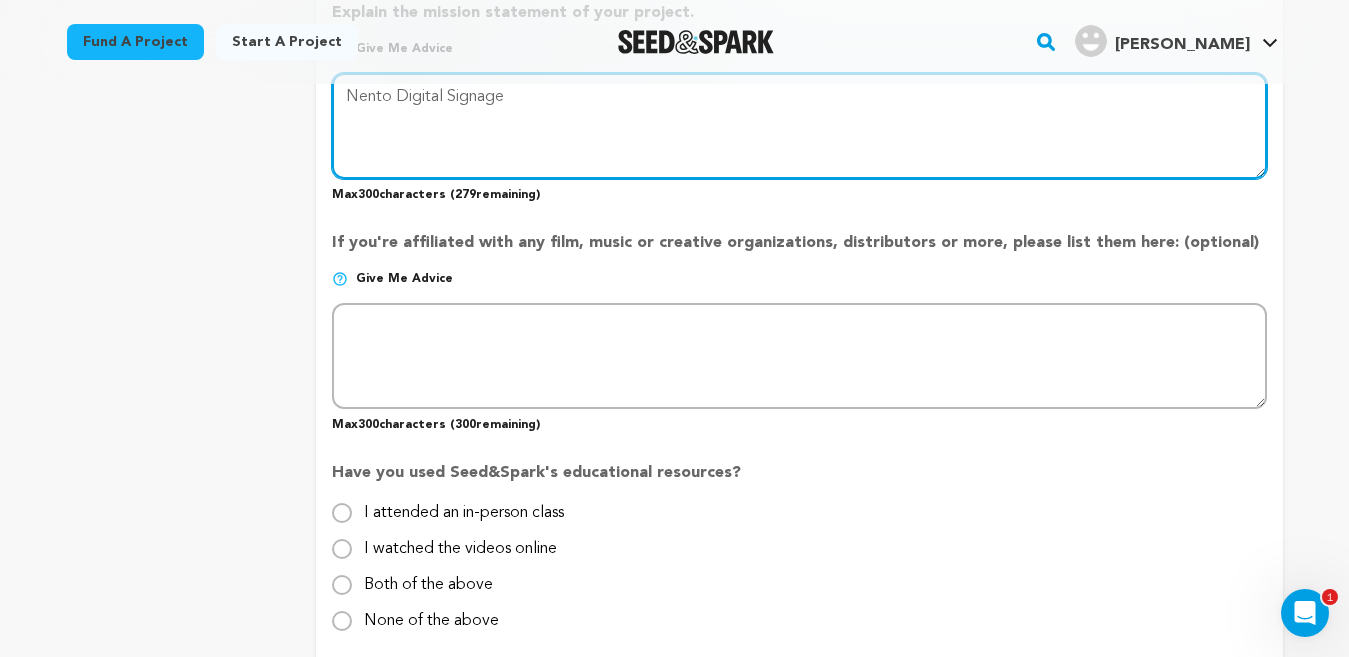 type on "Nento Digital Signage" 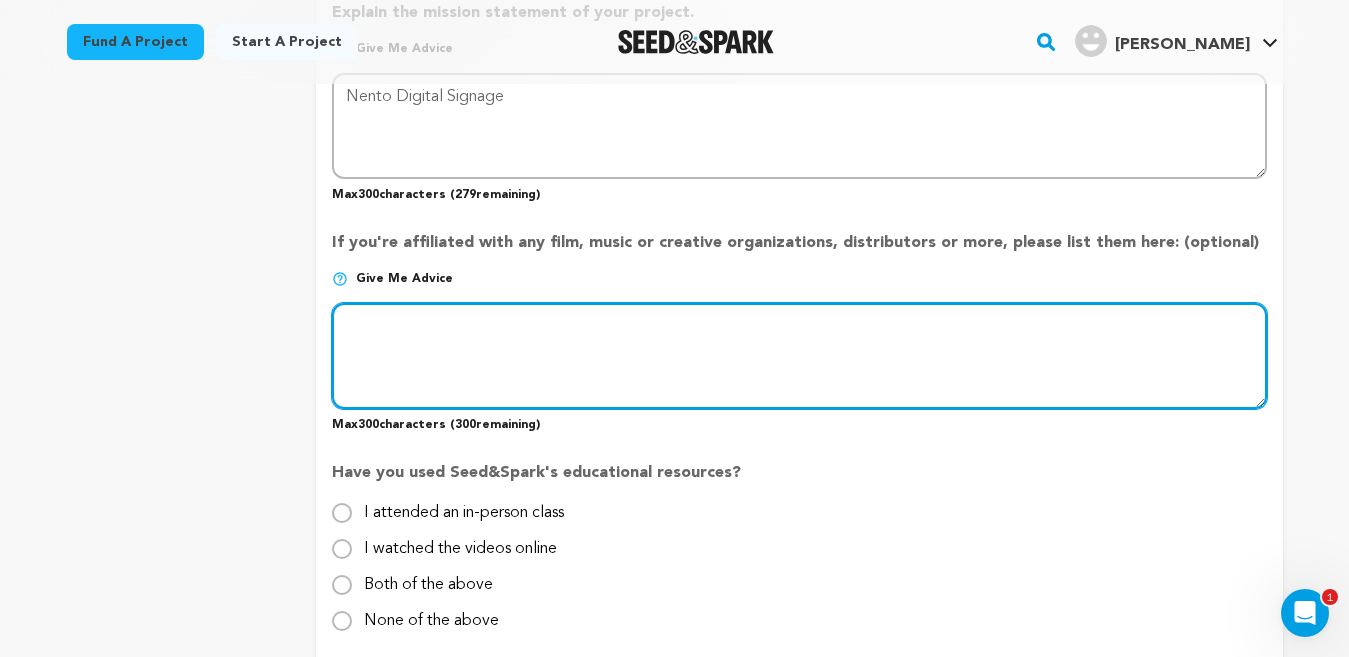 paste on "Nento Digital Signage" 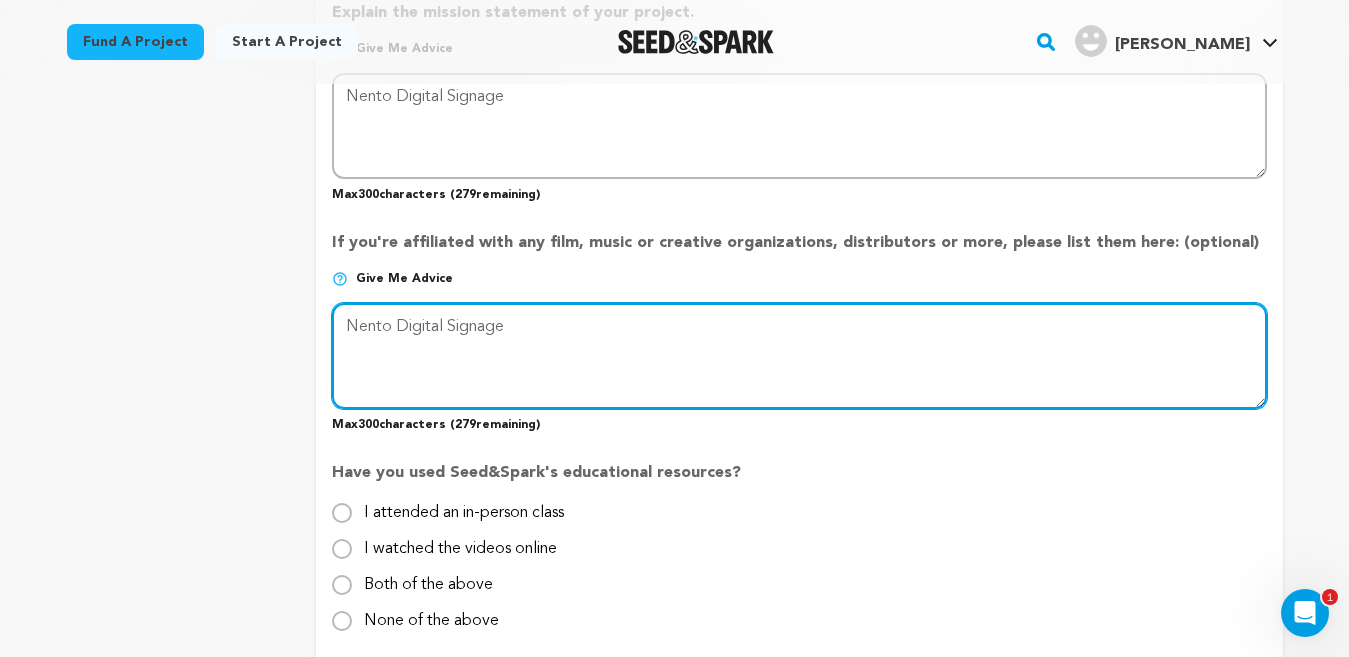 scroll, scrollTop: 1900, scrollLeft: 0, axis: vertical 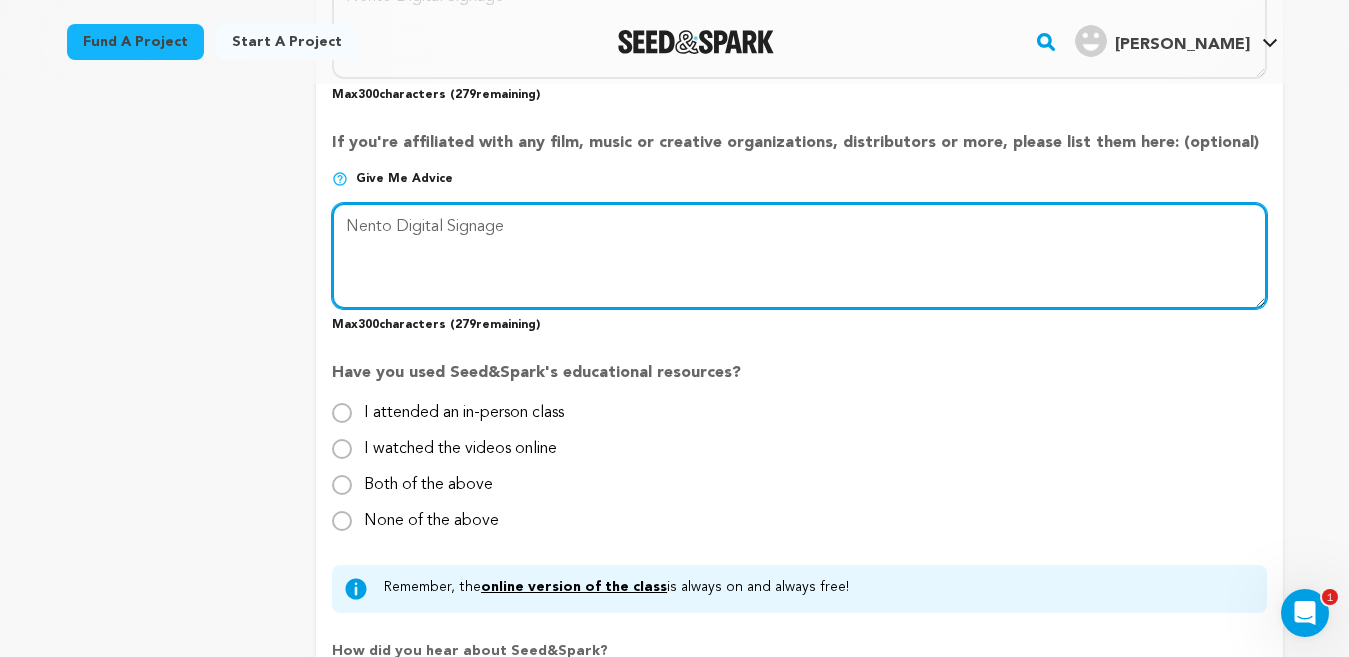 type on "Nento Digital Signage" 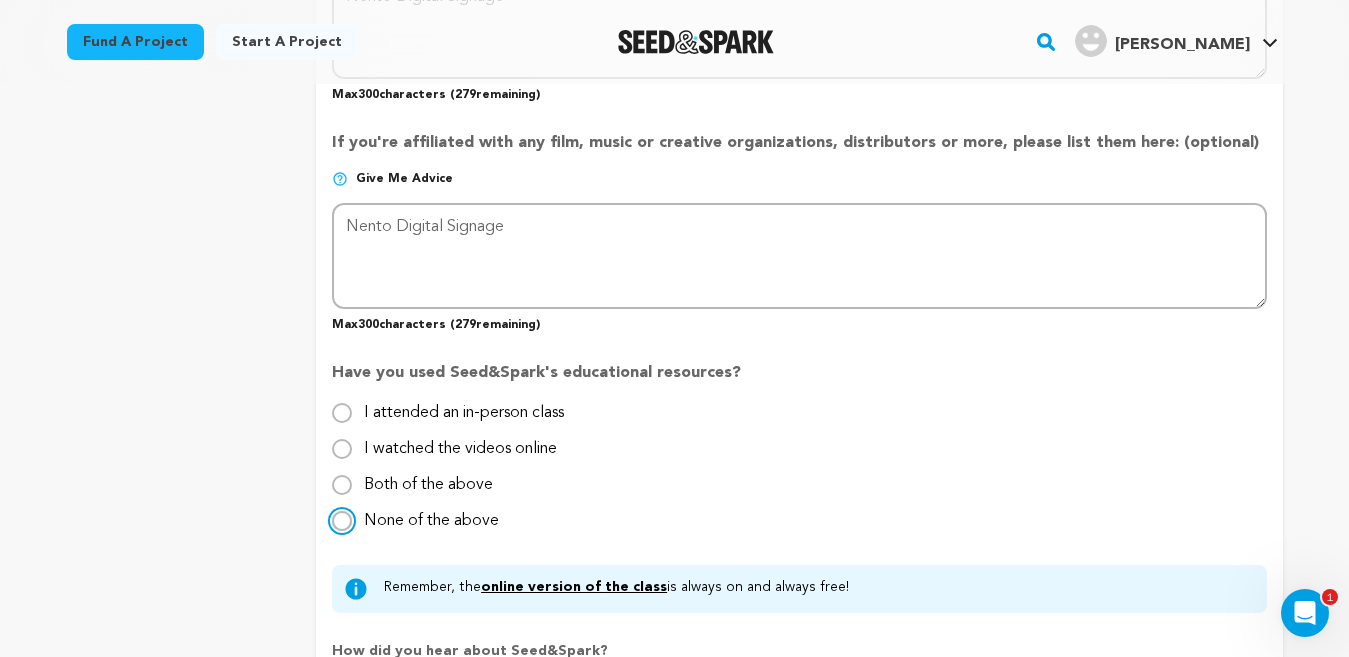 click on "None of the above" at bounding box center [342, 521] 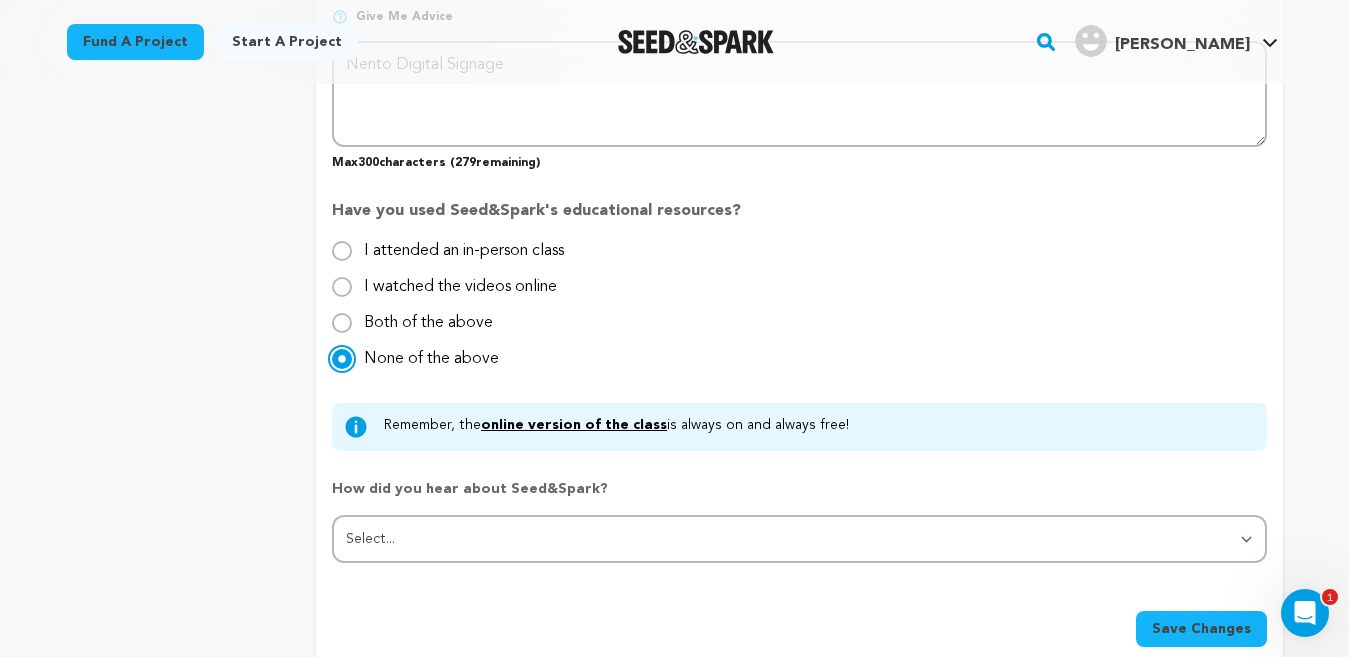 scroll, scrollTop: 2100, scrollLeft: 0, axis: vertical 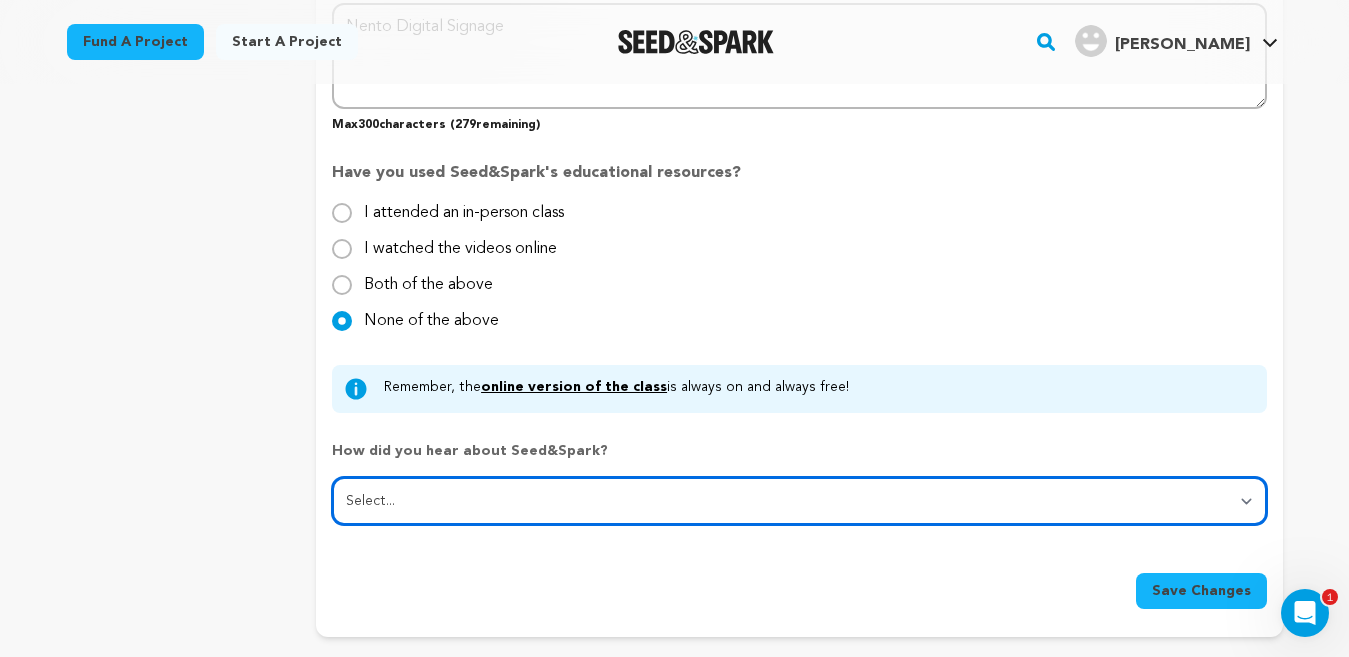 click on "Select...
From a friend Social media Film festival or film organization Took an in-person class Online search Article or podcast Email Other" at bounding box center [799, 501] 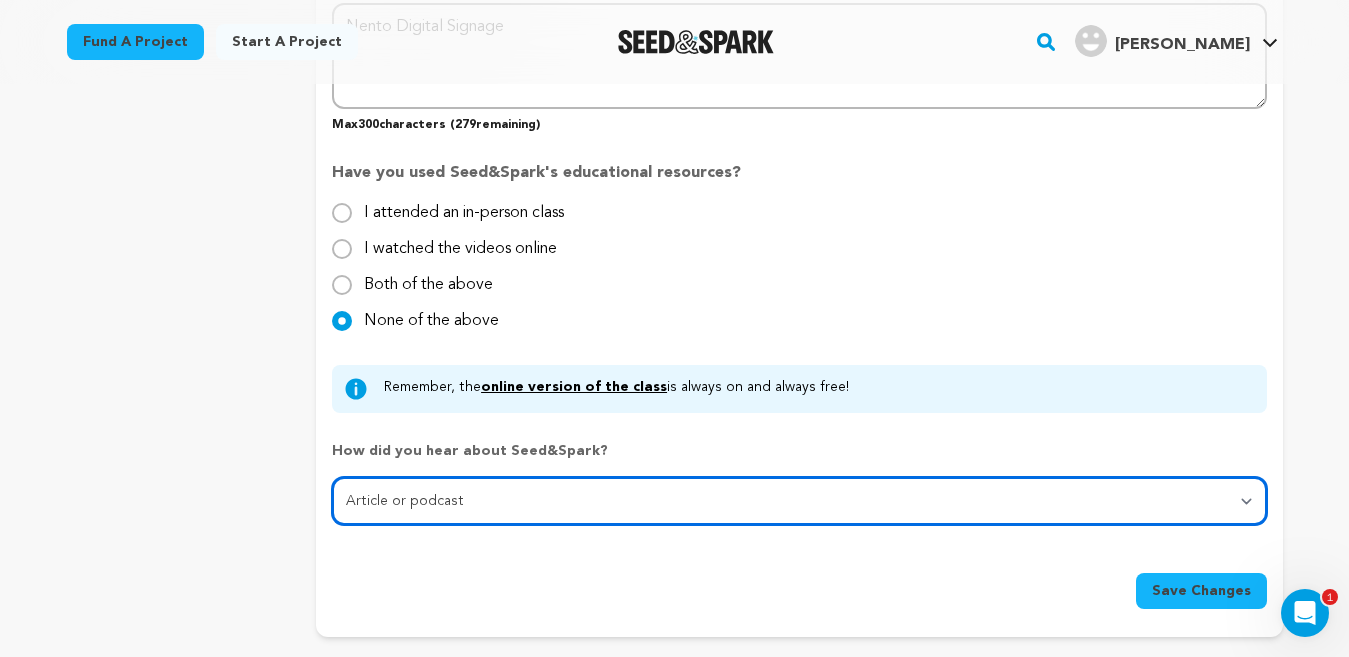 click on "Select...
From a friend Social media Film festival or film organization Took an in-person class Online search Article or podcast Email Other" at bounding box center [799, 501] 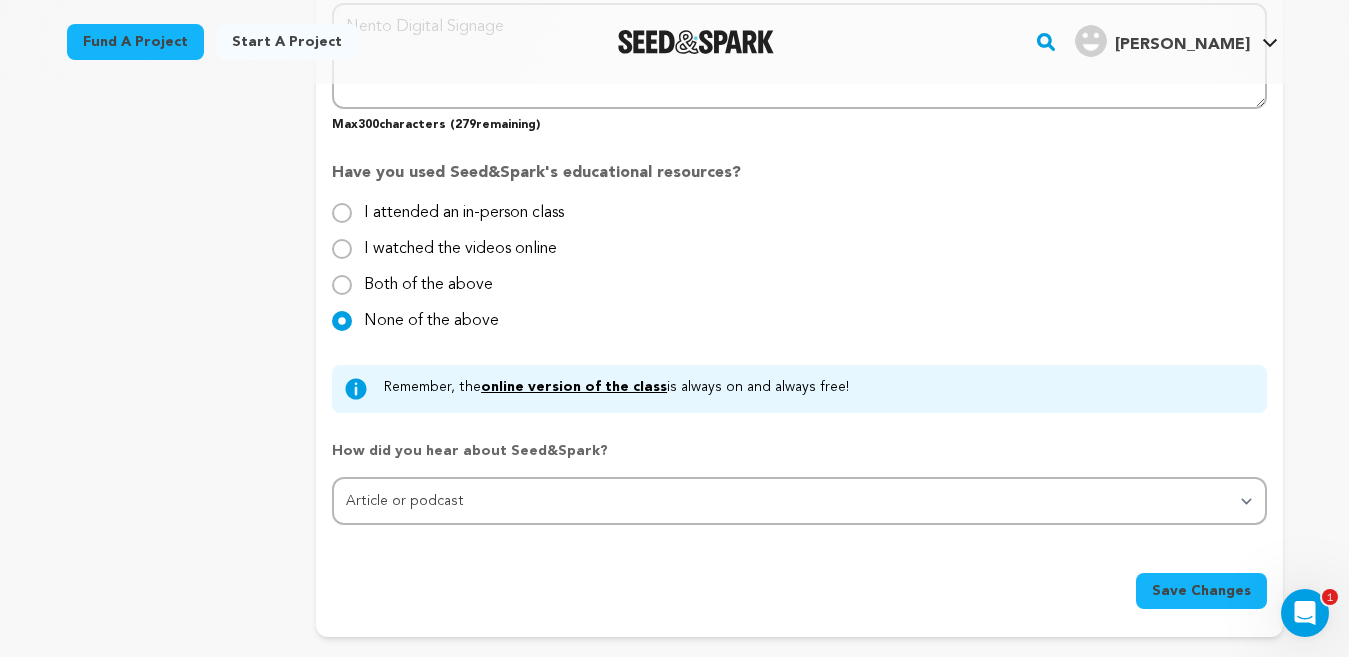 click on "Save Changes" at bounding box center [1201, 591] 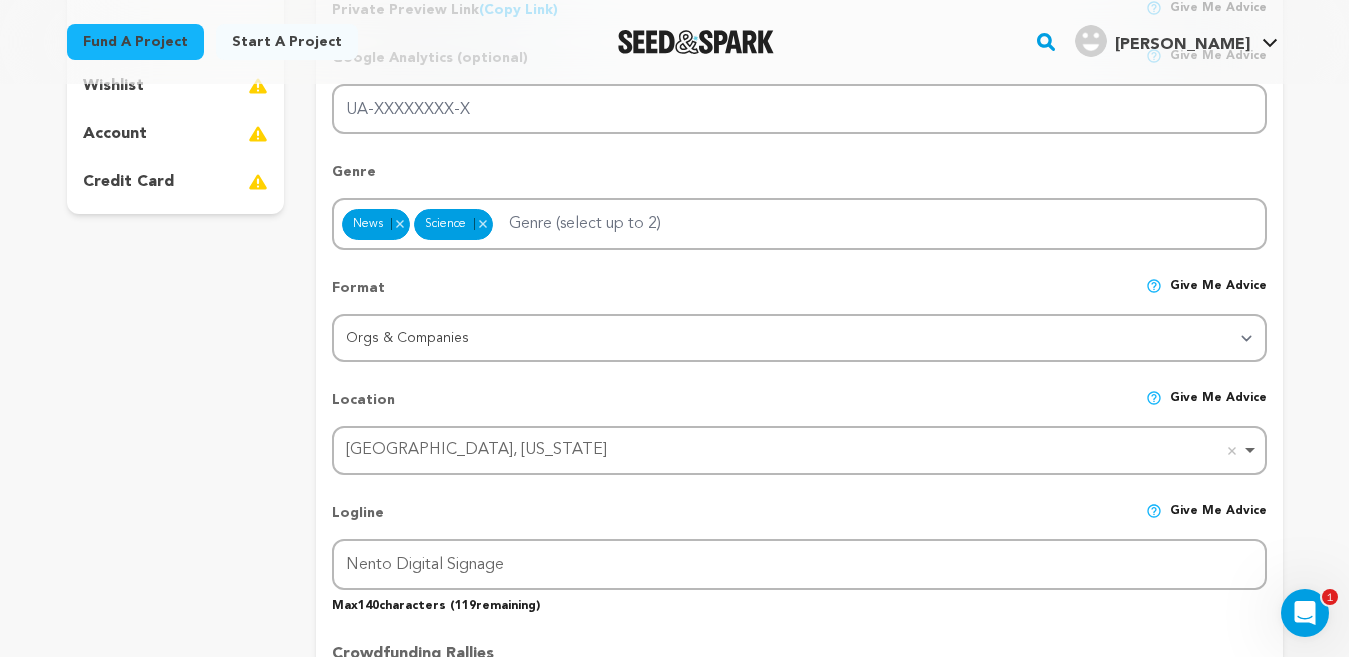 scroll, scrollTop: 0, scrollLeft: 0, axis: both 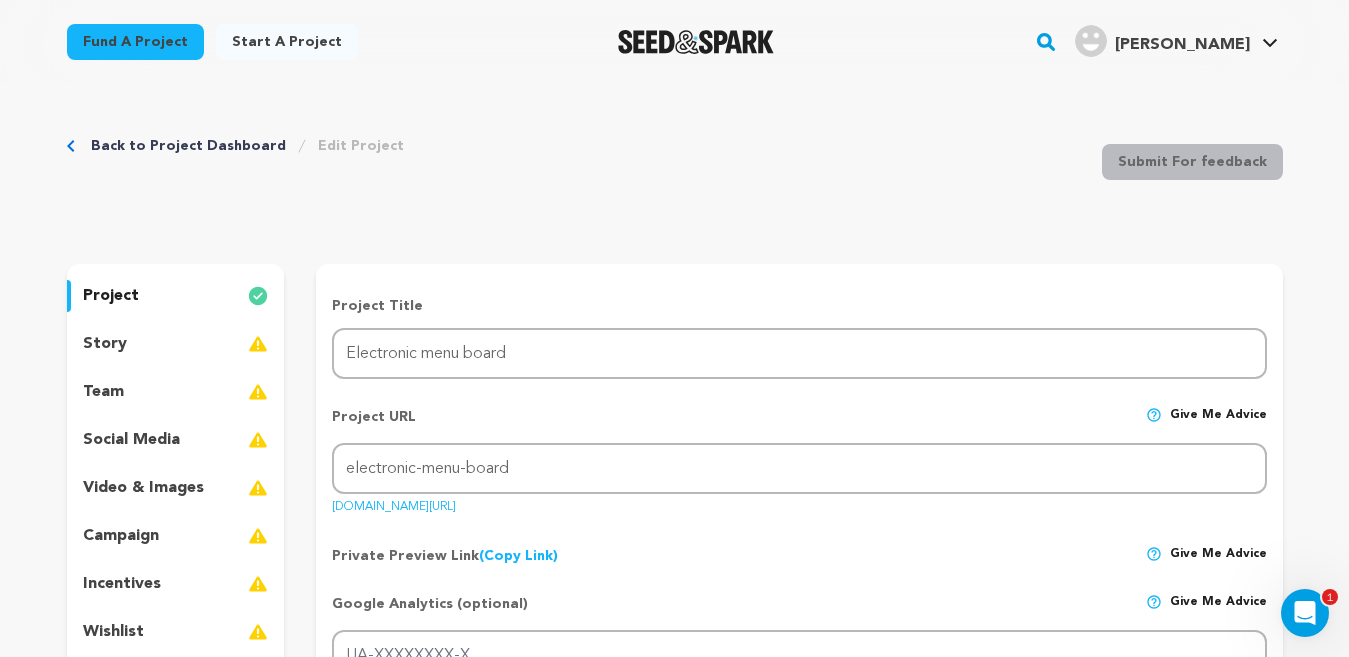 click on "story" at bounding box center [105, 344] 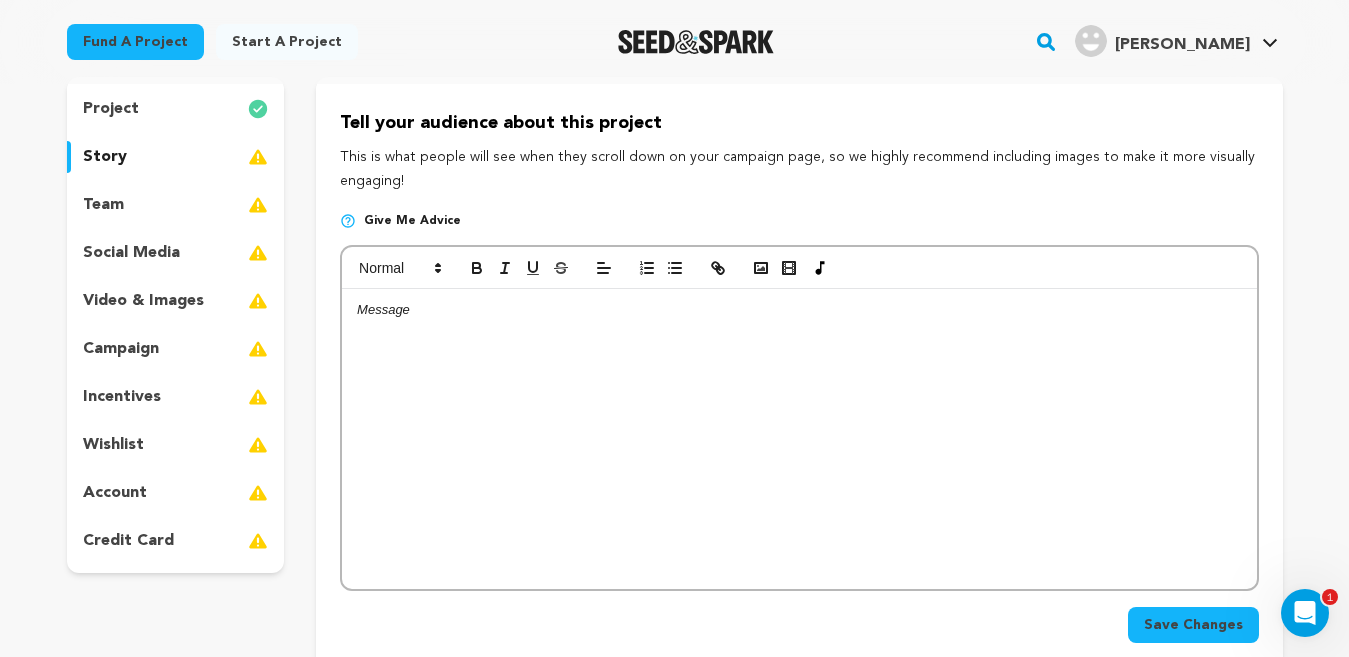 scroll, scrollTop: 200, scrollLeft: 0, axis: vertical 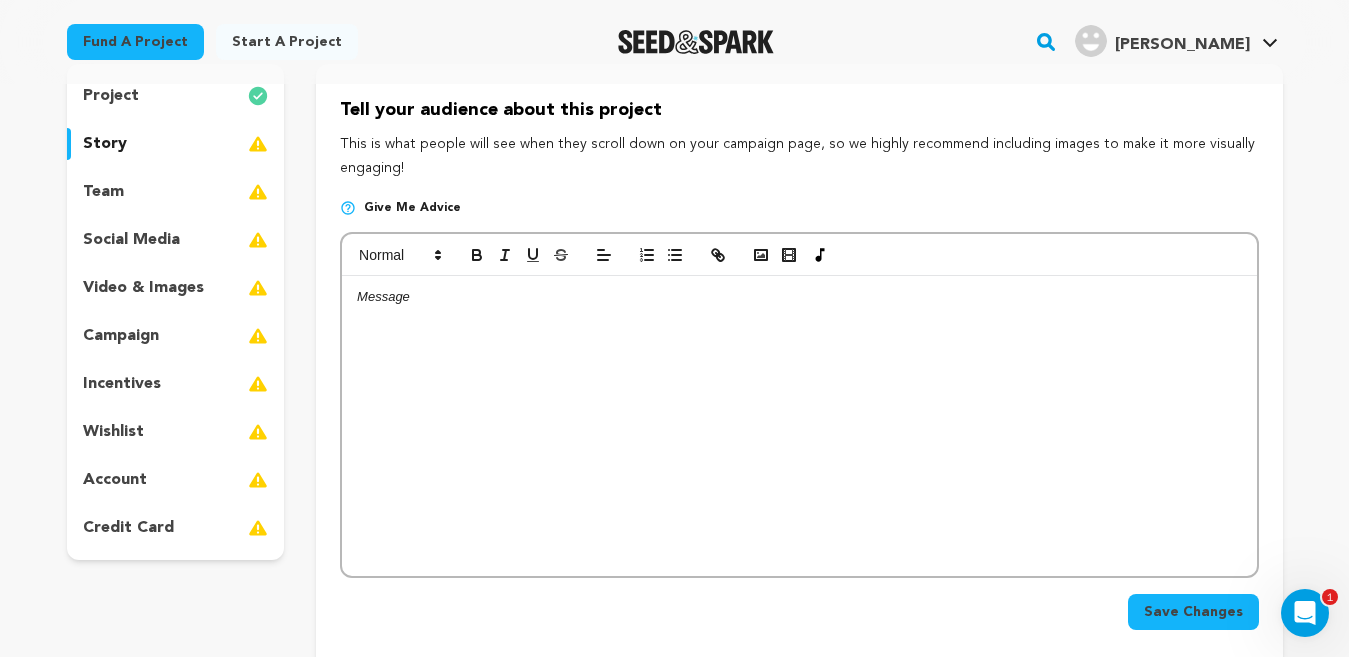 click at bounding box center (799, 426) 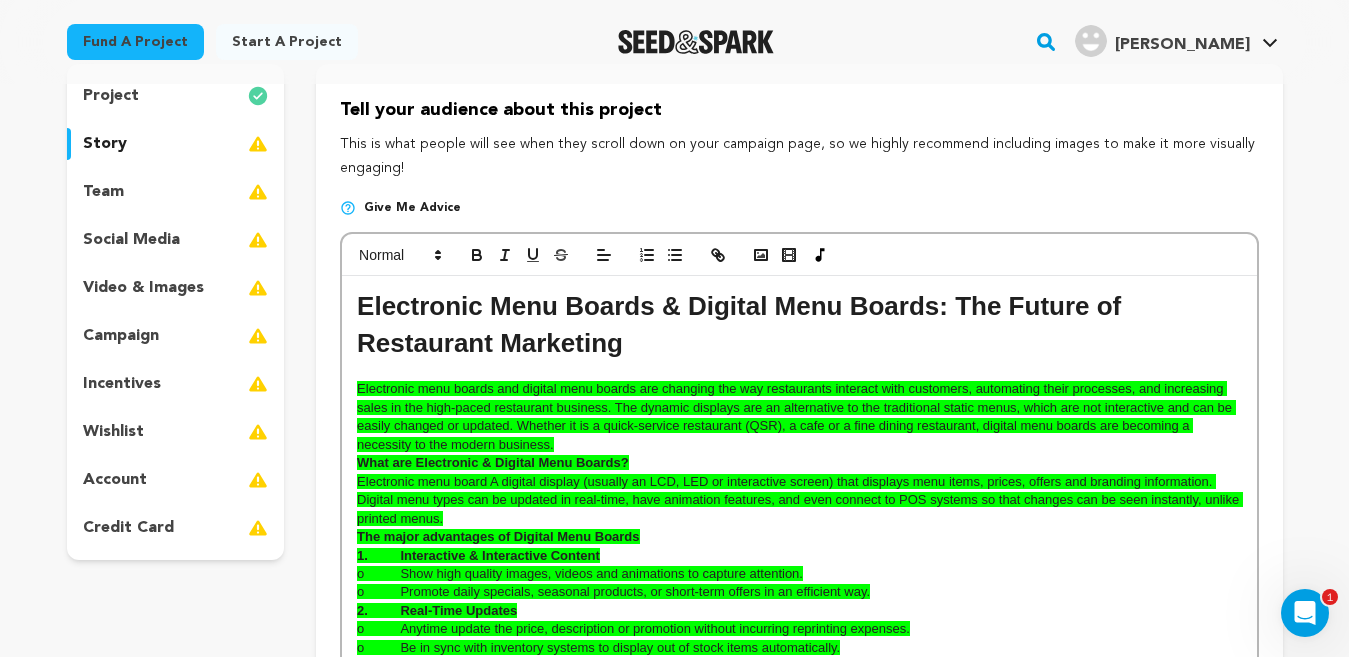 scroll, scrollTop: 0, scrollLeft: 0, axis: both 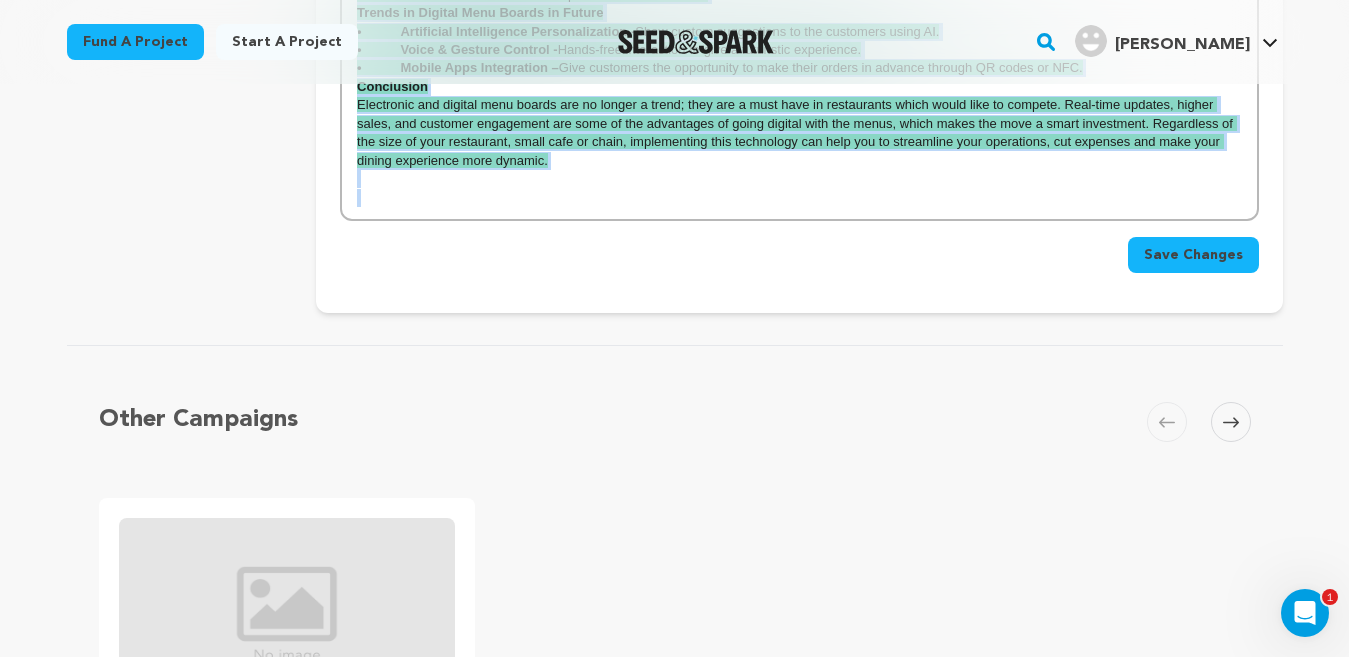 drag, startPoint x: 363, startPoint y: 296, endPoint x: 886, endPoint y: 696, distance: 658.4292 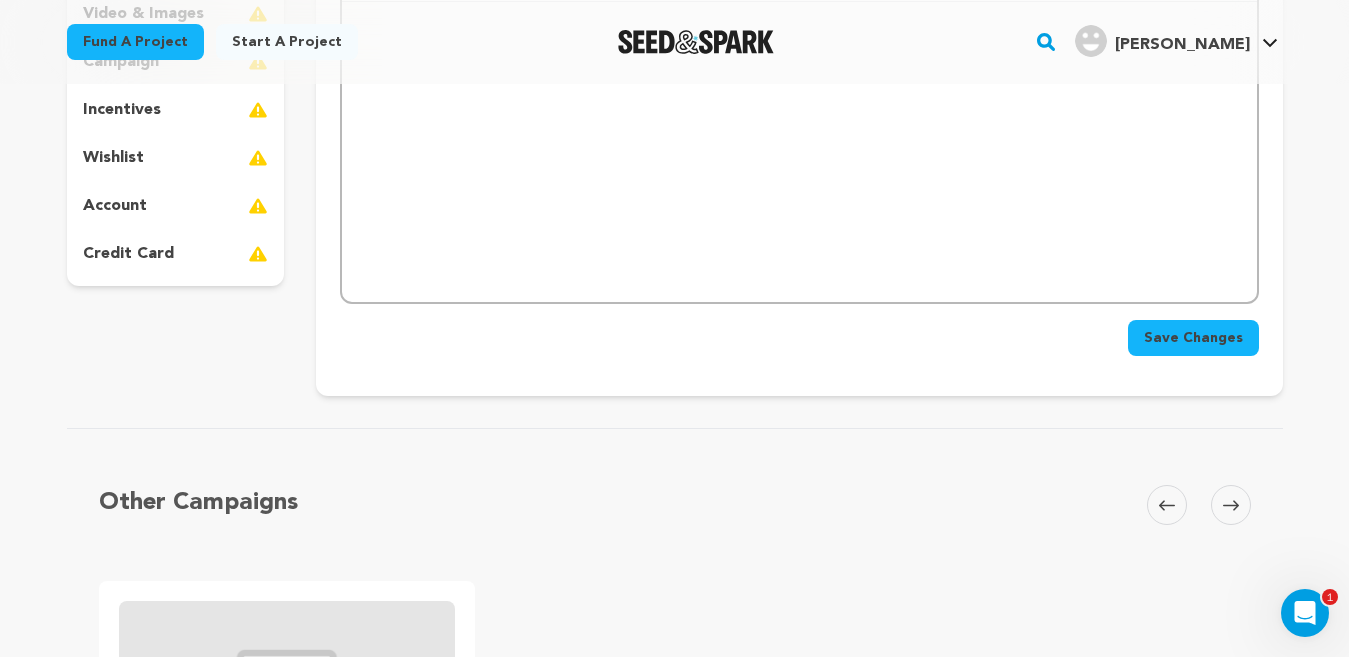 scroll, scrollTop: 139, scrollLeft: 0, axis: vertical 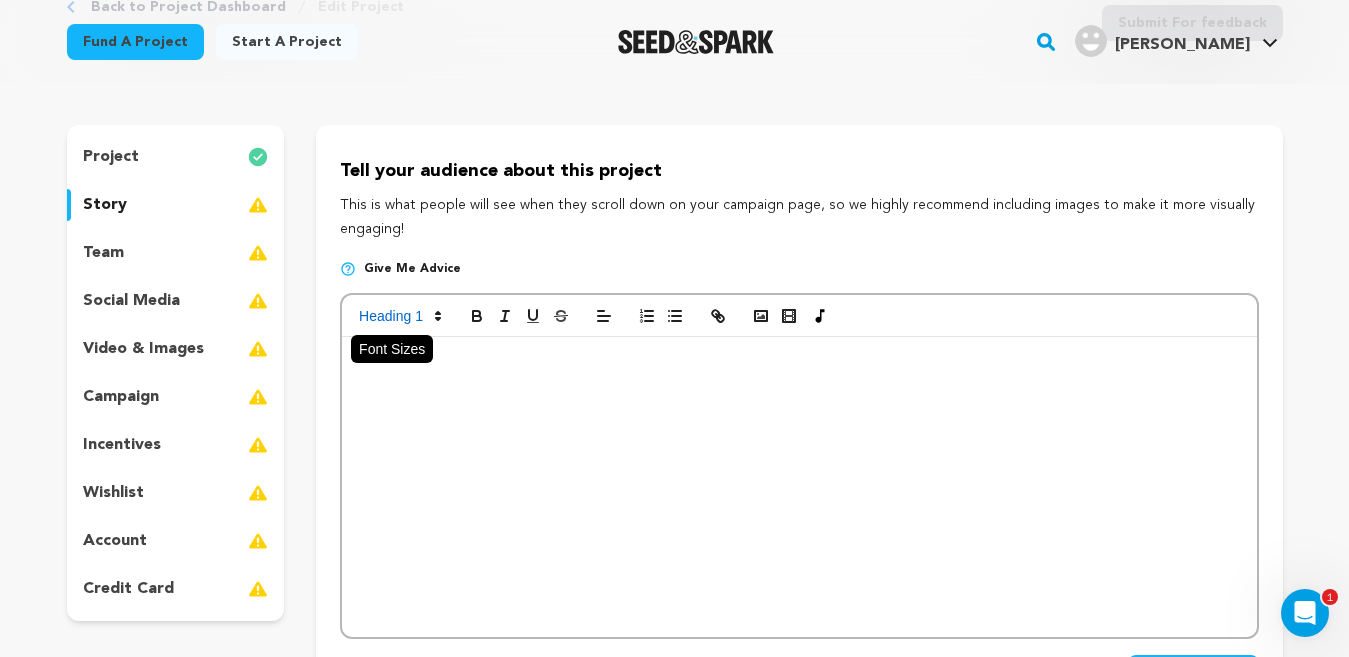 click at bounding box center [399, 316] 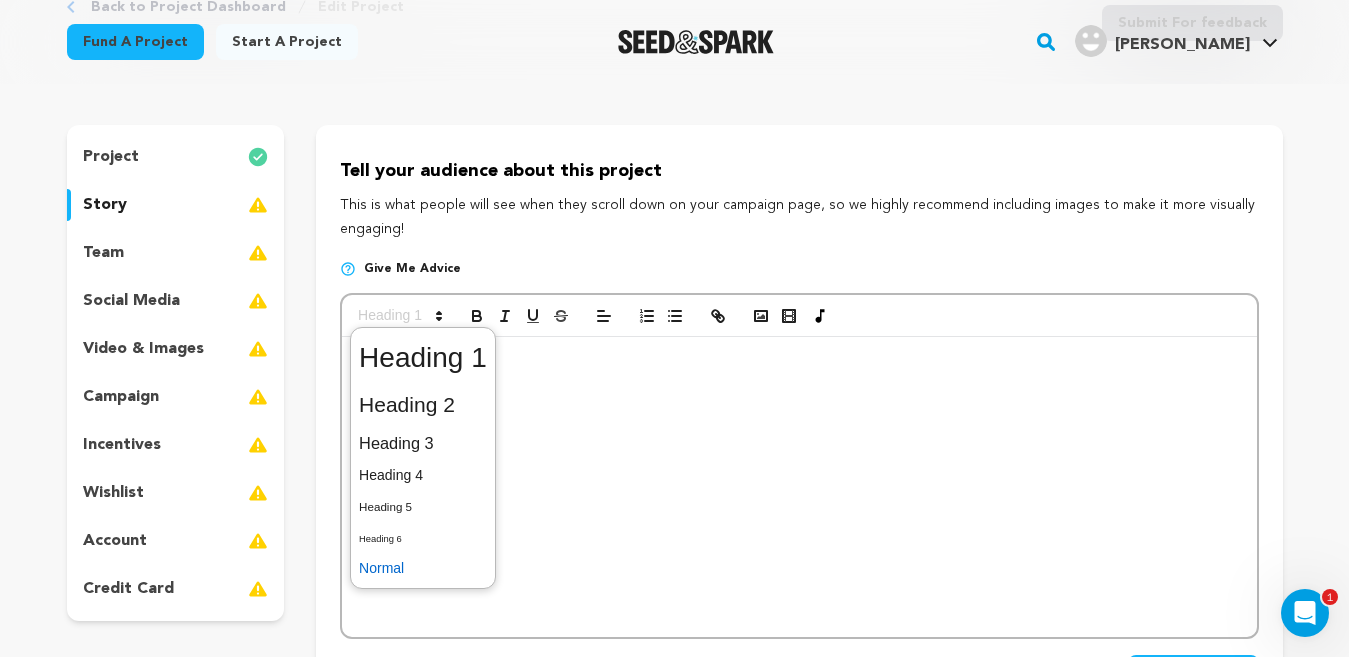 click at bounding box center [423, 568] 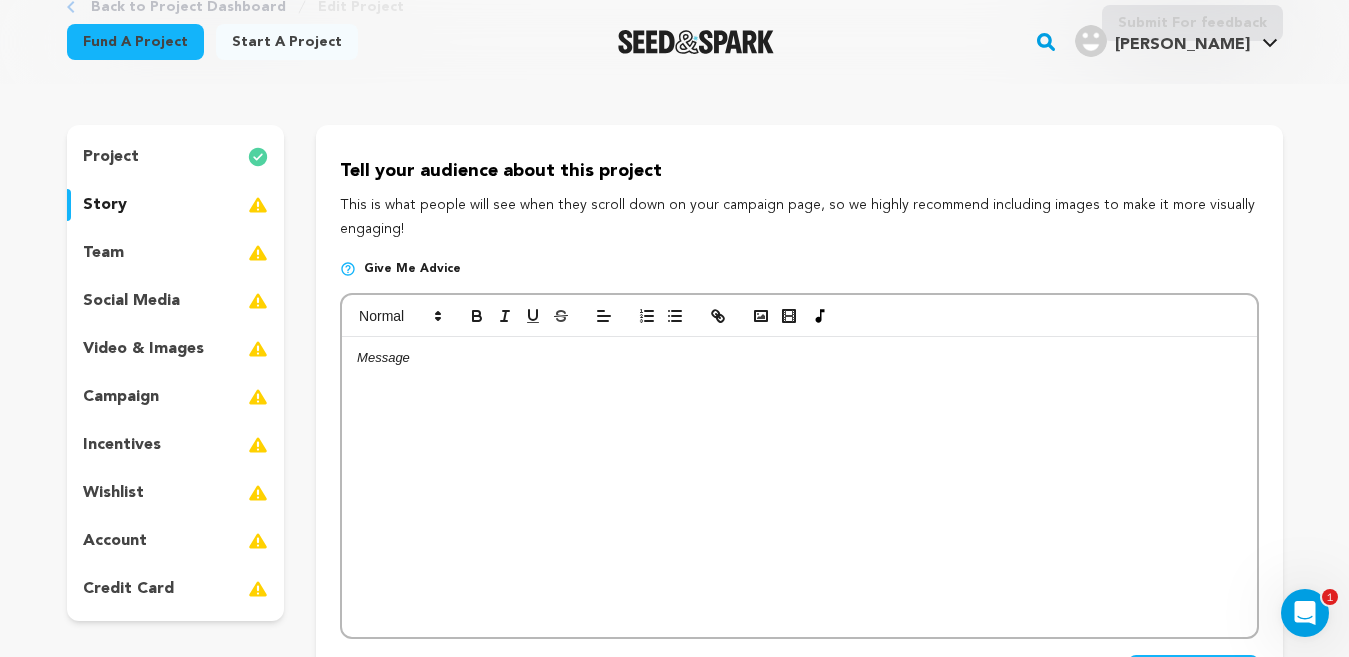 click at bounding box center [799, 487] 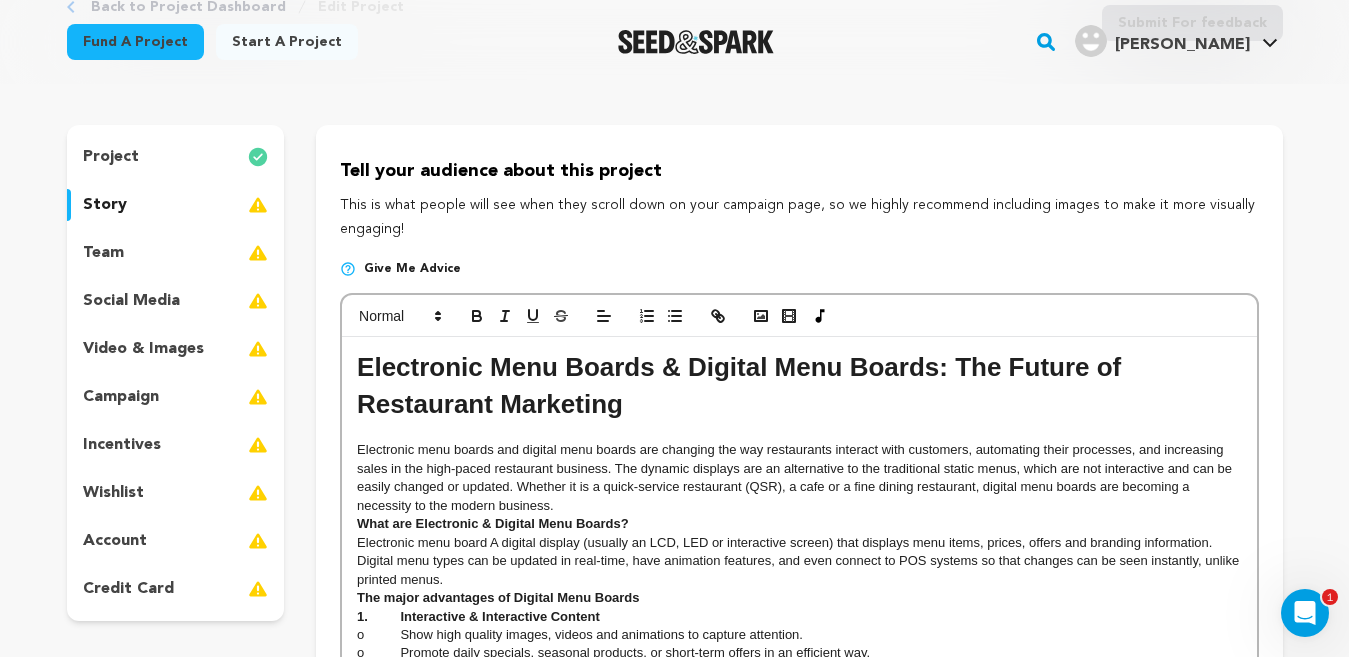 scroll, scrollTop: 0, scrollLeft: 0, axis: both 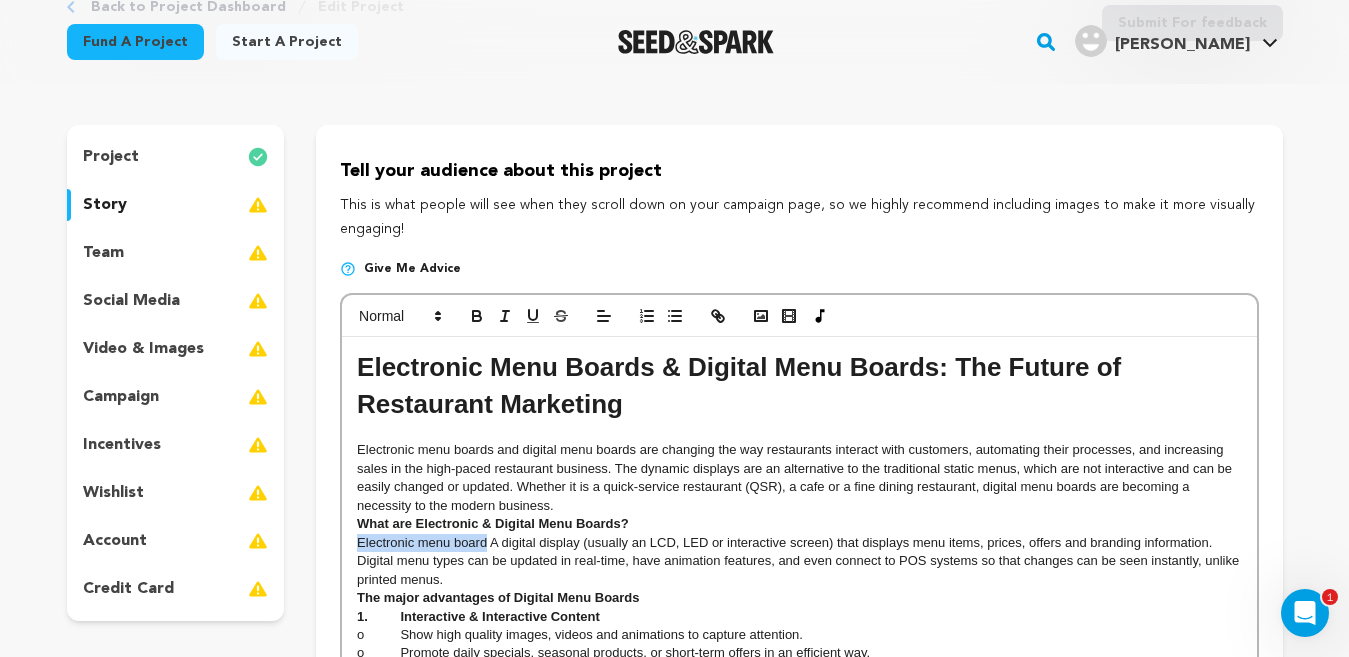 drag, startPoint x: 486, startPoint y: 542, endPoint x: 360, endPoint y: 544, distance: 126.01587 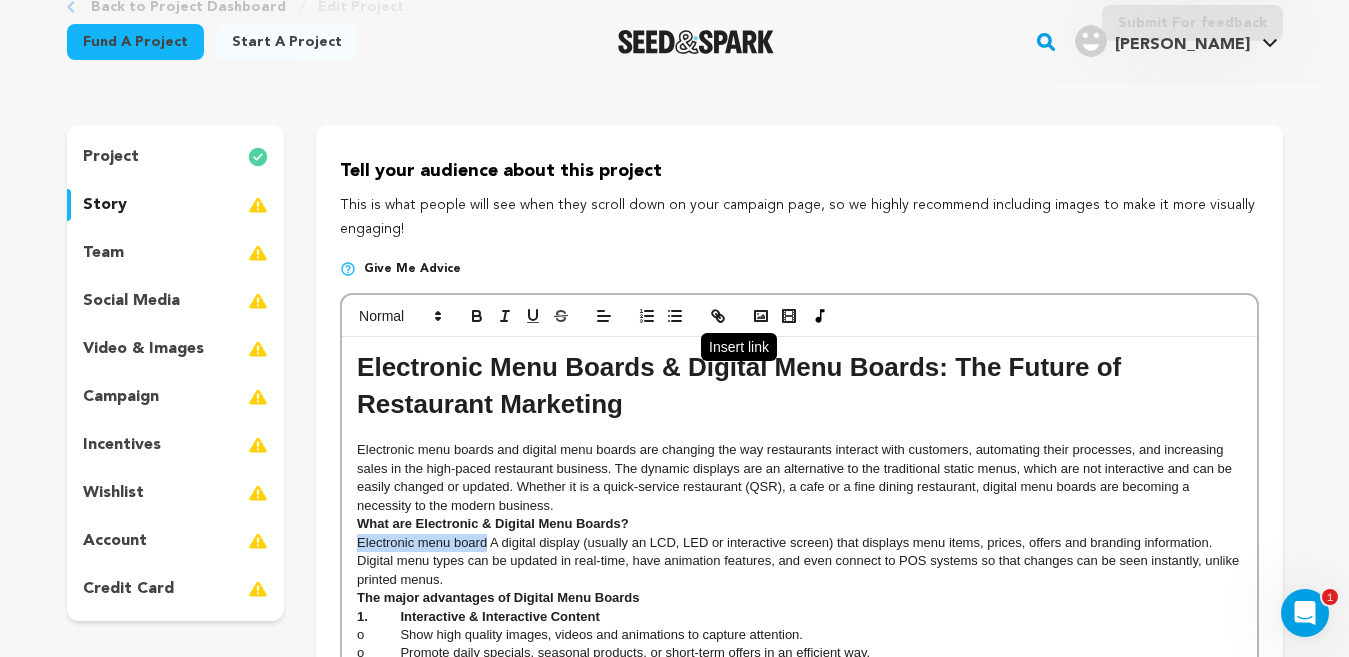 click at bounding box center [718, 316] 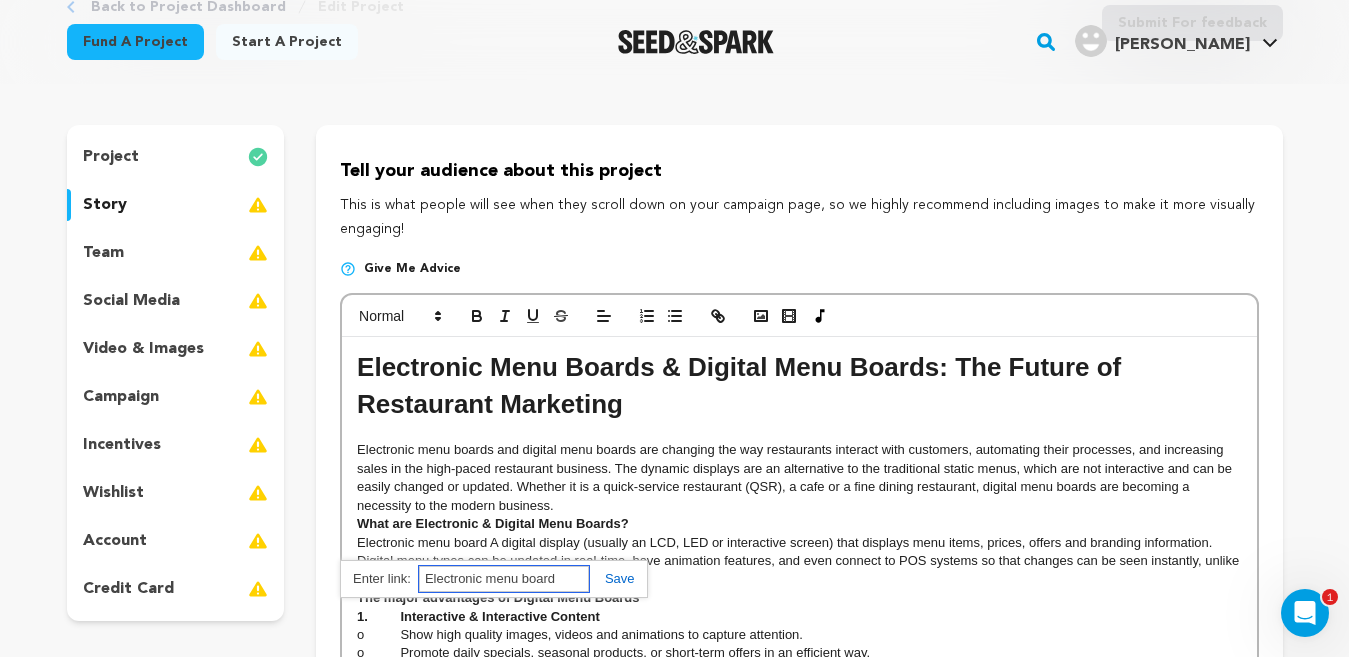 paste on "https://nento.com/restaurant-digital-menu-board/" 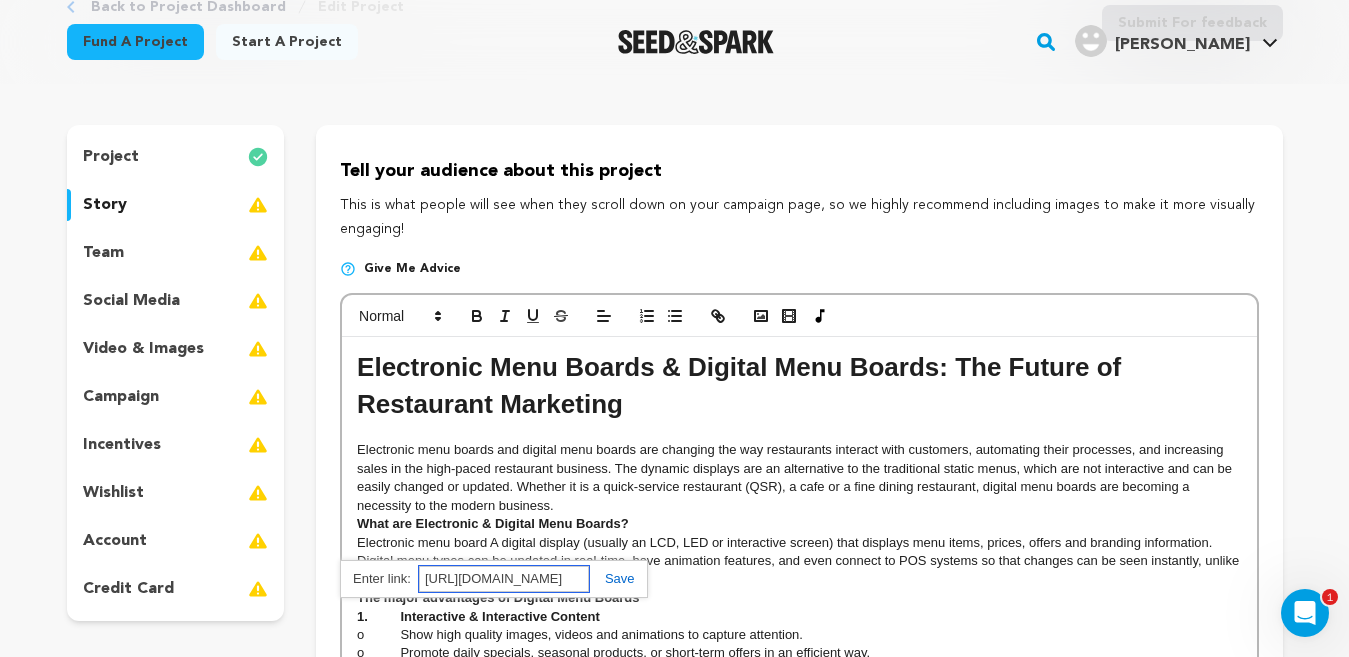 scroll, scrollTop: 0, scrollLeft: 120, axis: horizontal 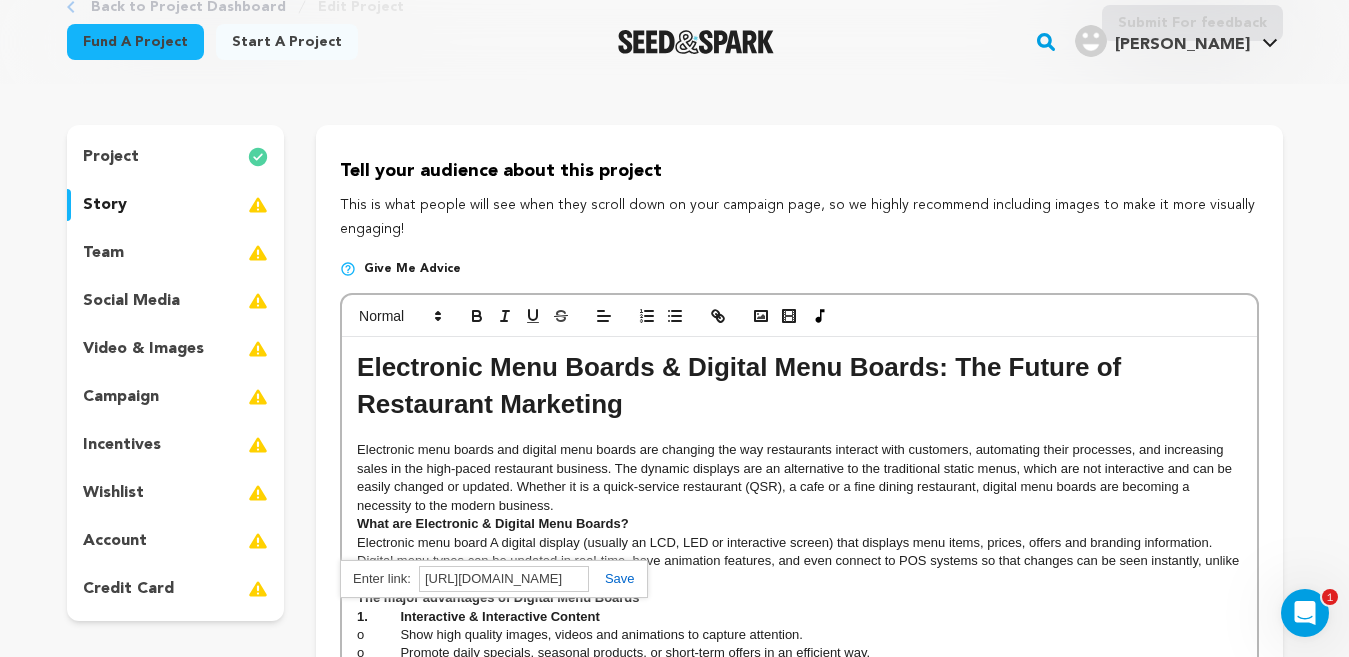 click at bounding box center [612, 578] 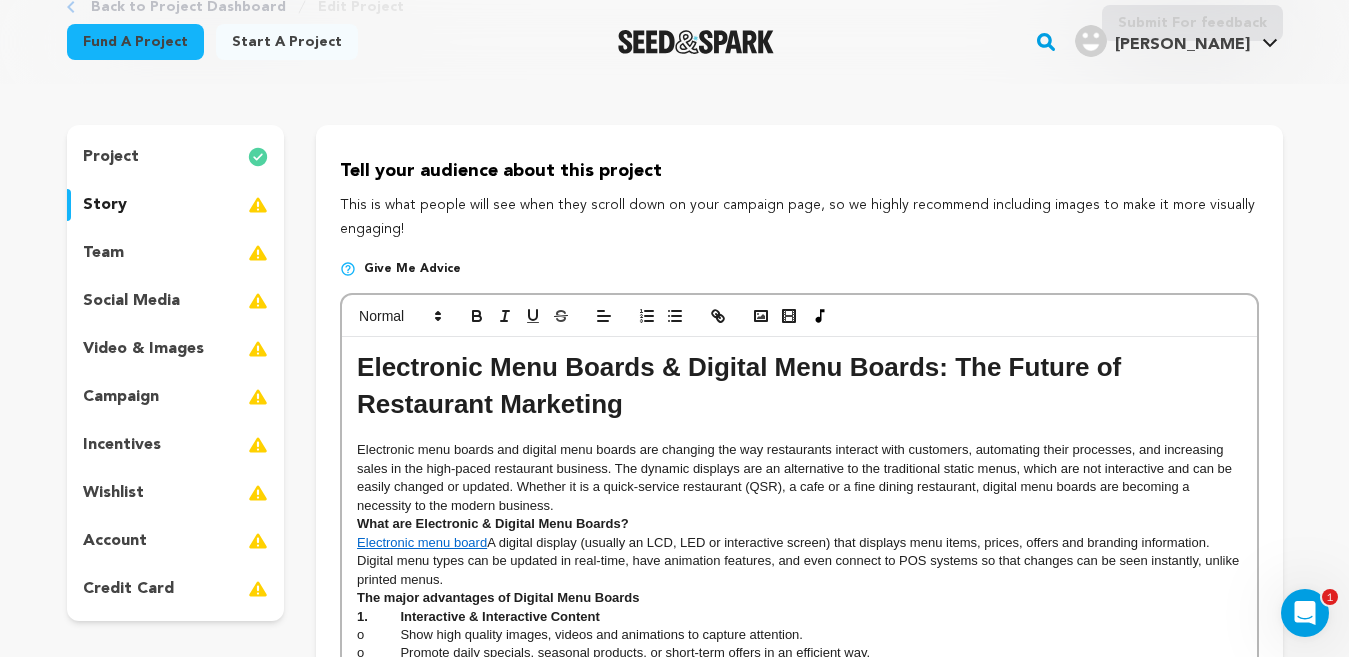 click on "Electronic menu boards and digital menu boards are changing the way restaurants interact with customers, automating their processes, and increasing sales in the high-paced restaurant business. The dynamic displays are an alternative to the traditional static menus, which are not interactive and can be easily changed or updated. Whether it is a quick-service restaurant (QSR), a cafe or a fine dining restaurant, digital menu boards are becoming a necessity to the modern business." at bounding box center (799, 478) 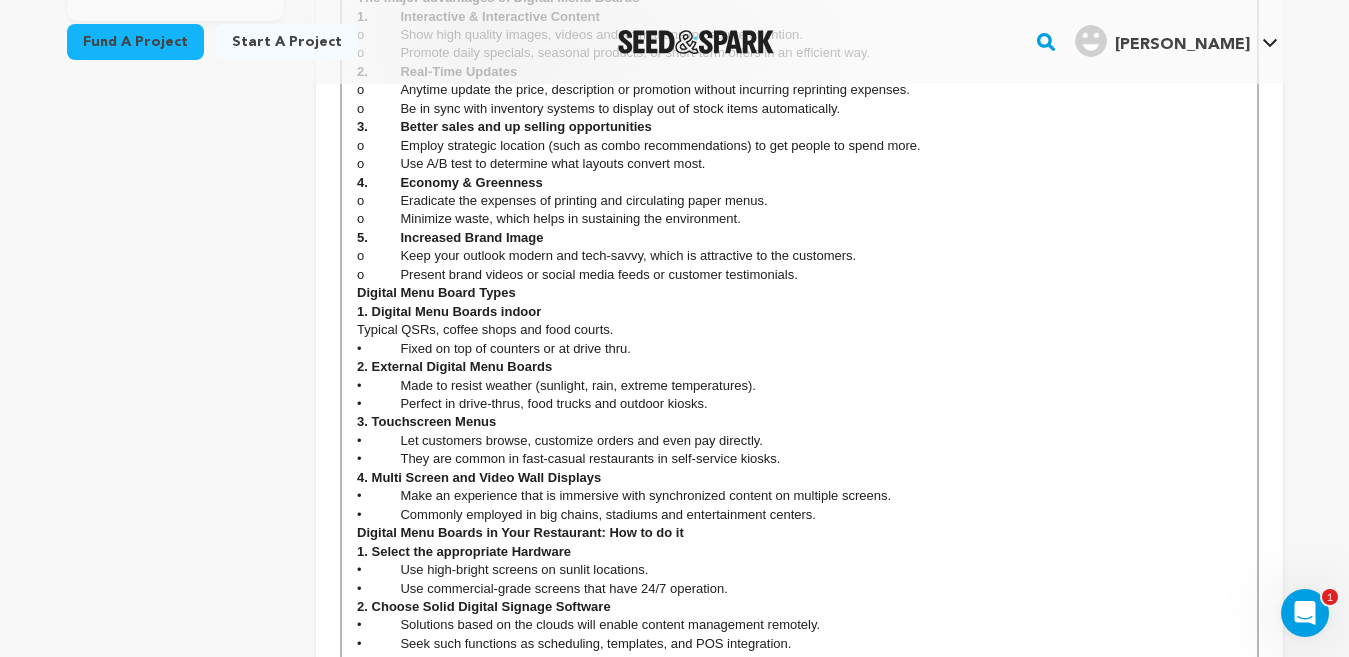 scroll, scrollTop: 1139, scrollLeft: 0, axis: vertical 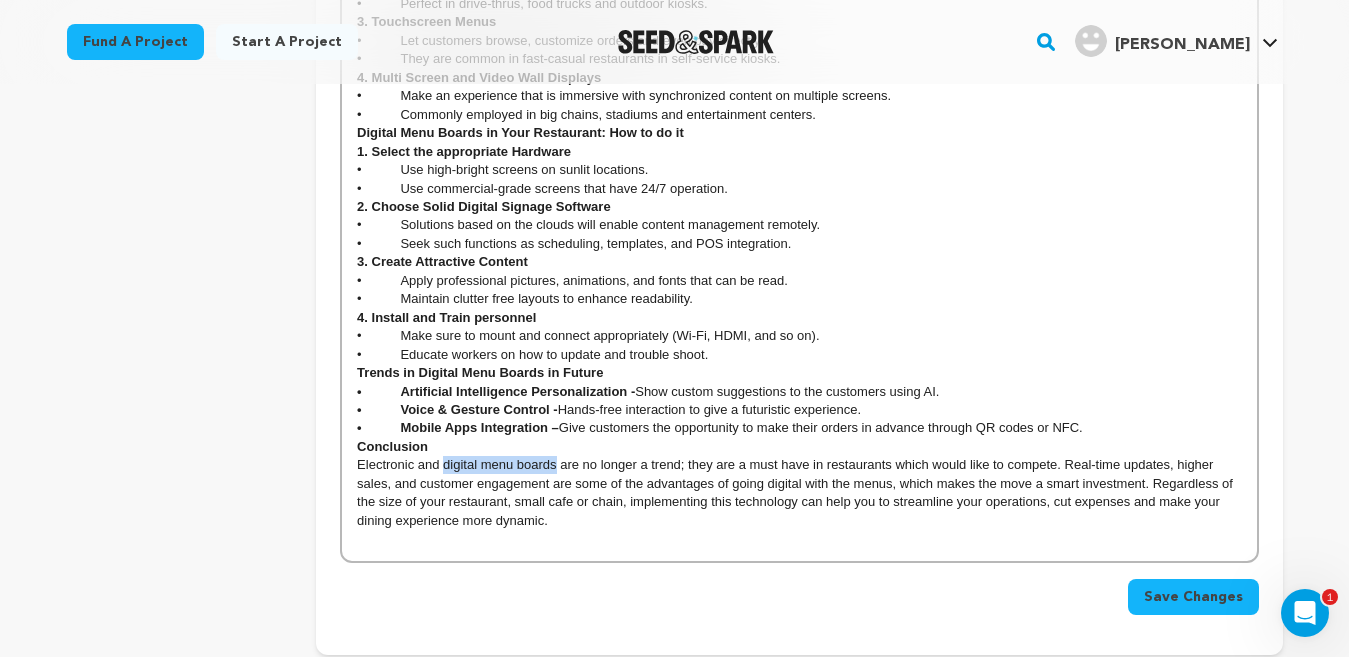 drag, startPoint x: 444, startPoint y: 469, endPoint x: 554, endPoint y: 459, distance: 110.45361 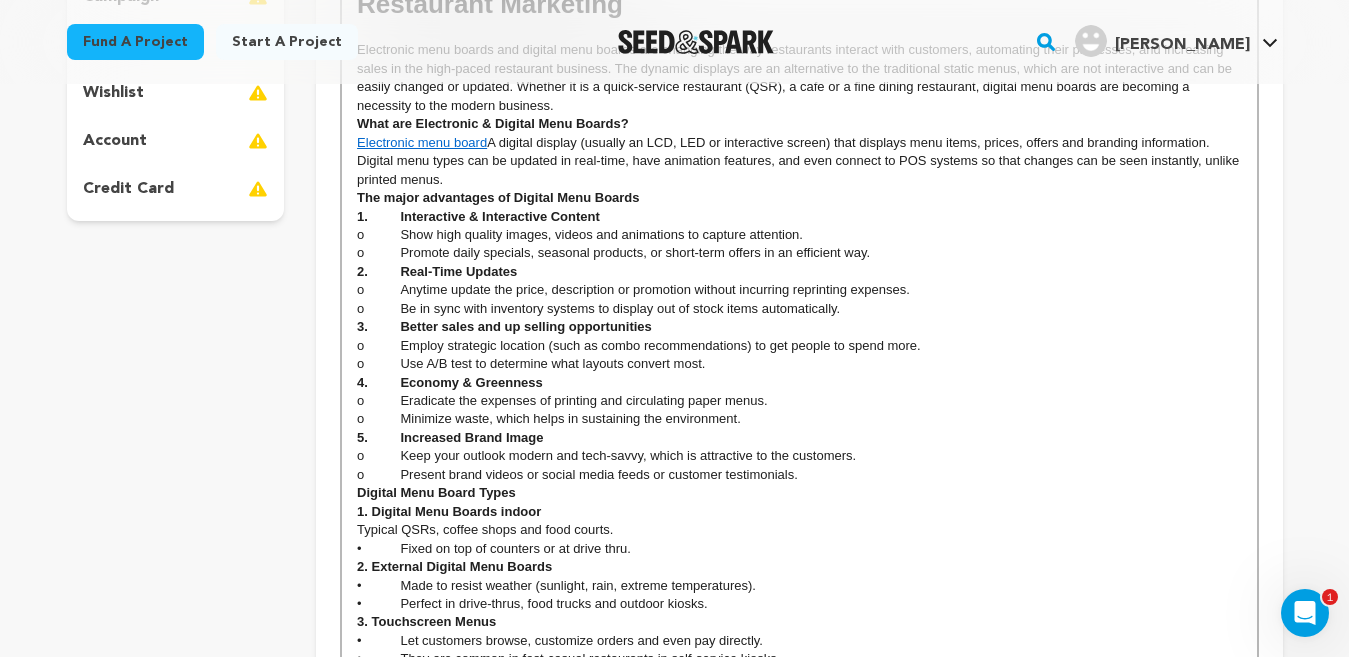 scroll, scrollTop: 39, scrollLeft: 0, axis: vertical 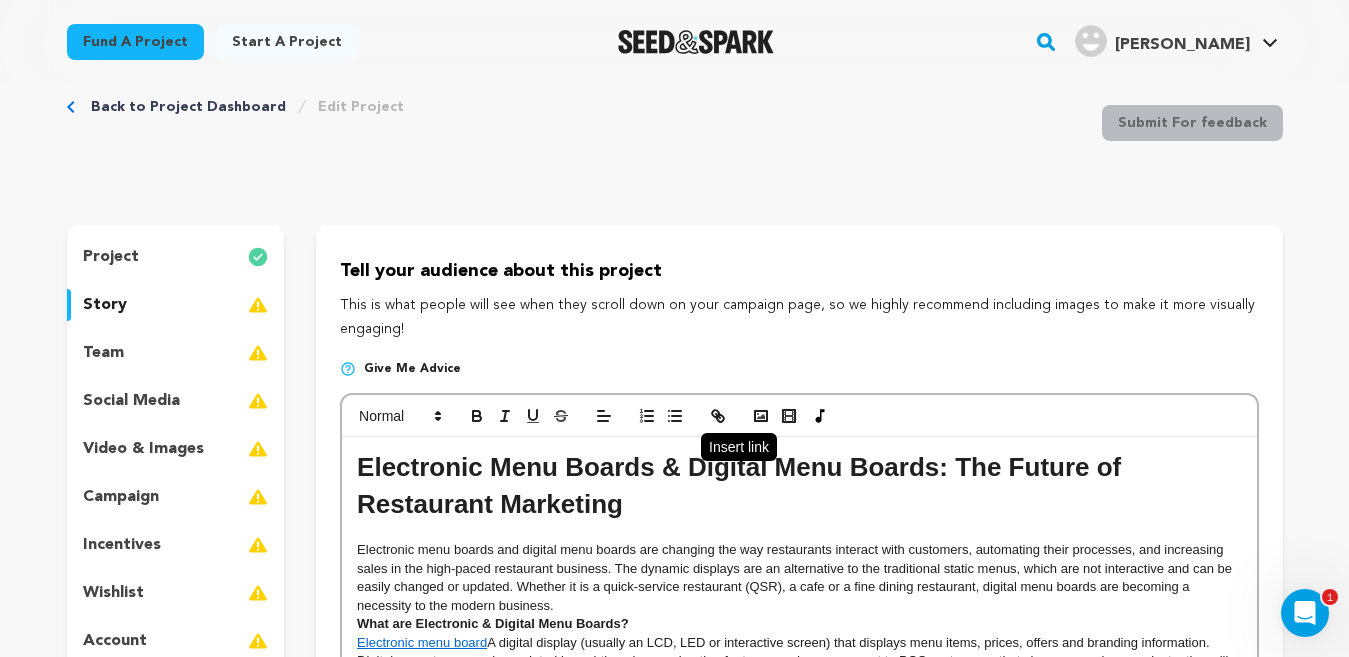 click 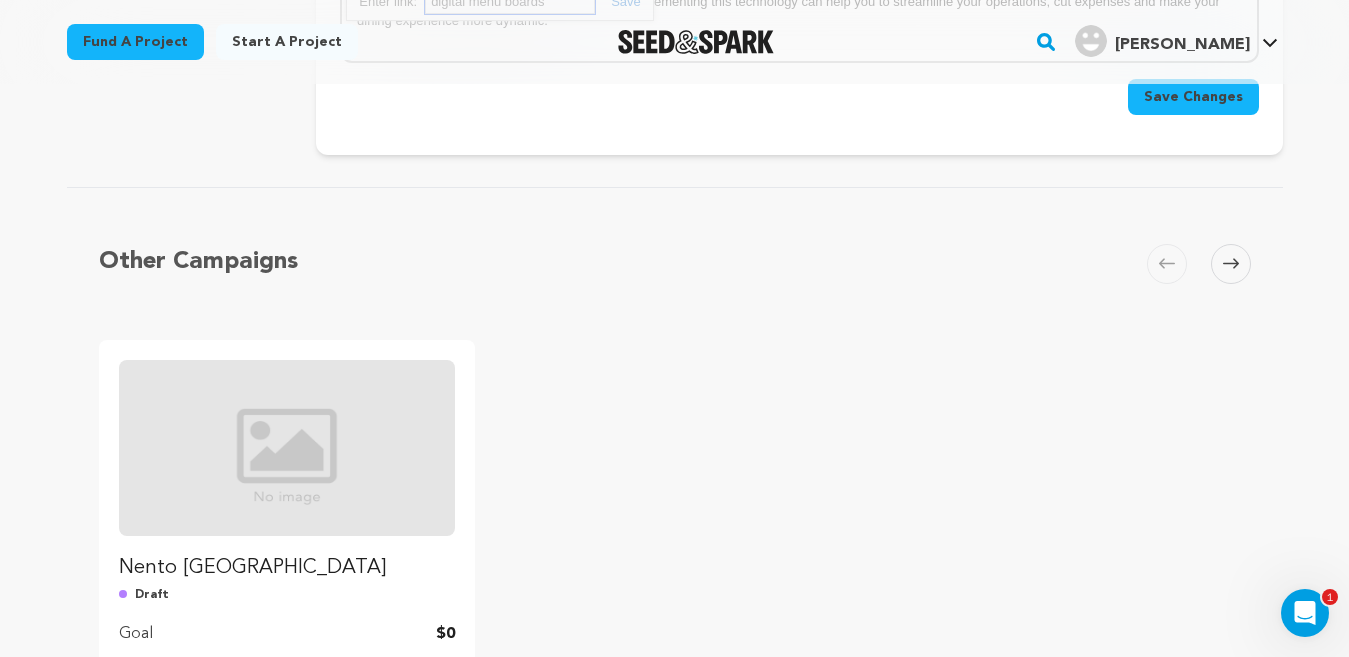 scroll, scrollTop: 1139, scrollLeft: 0, axis: vertical 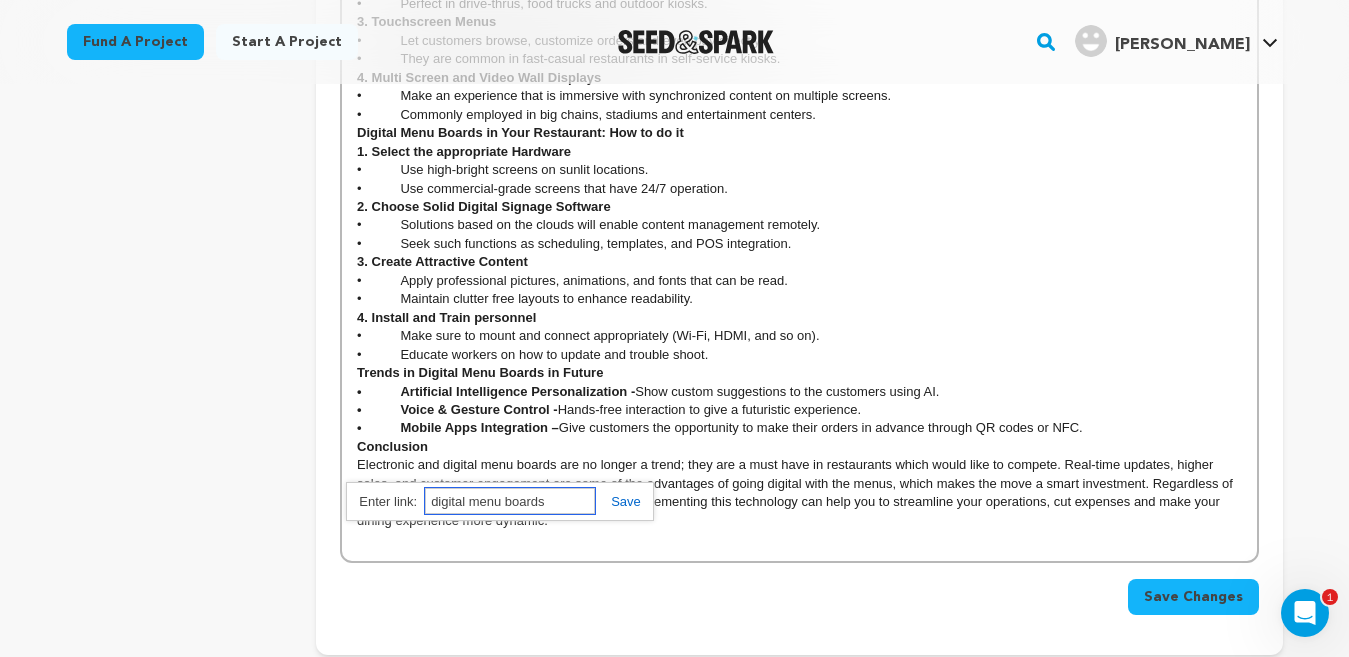 paste on "https://nento.com/digital-menu-boards/" 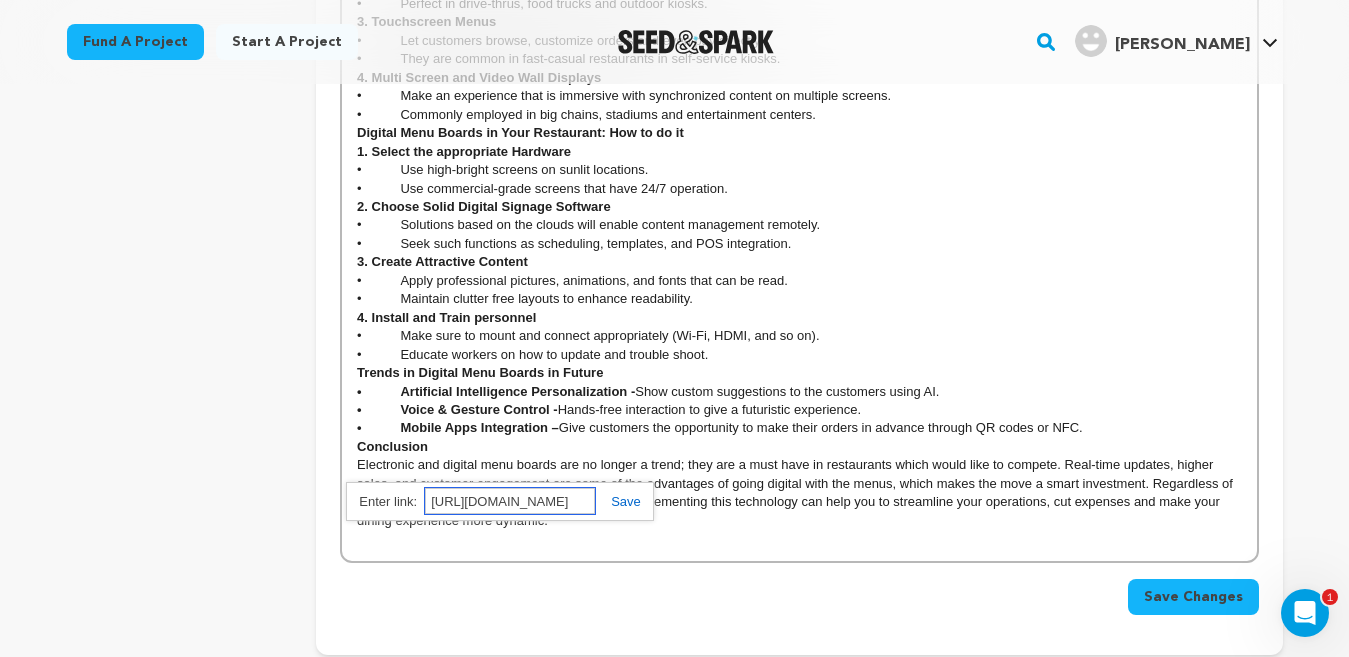 scroll, scrollTop: 0, scrollLeft: 64, axis: horizontal 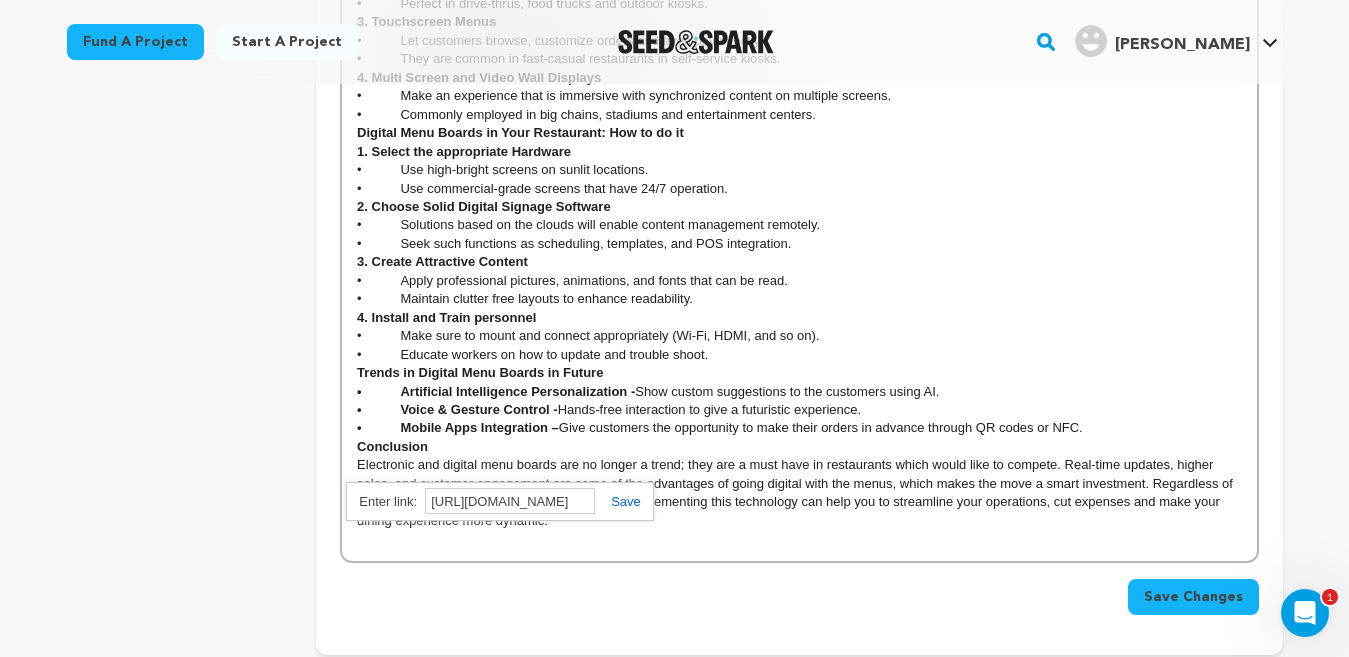 click at bounding box center [618, 501] 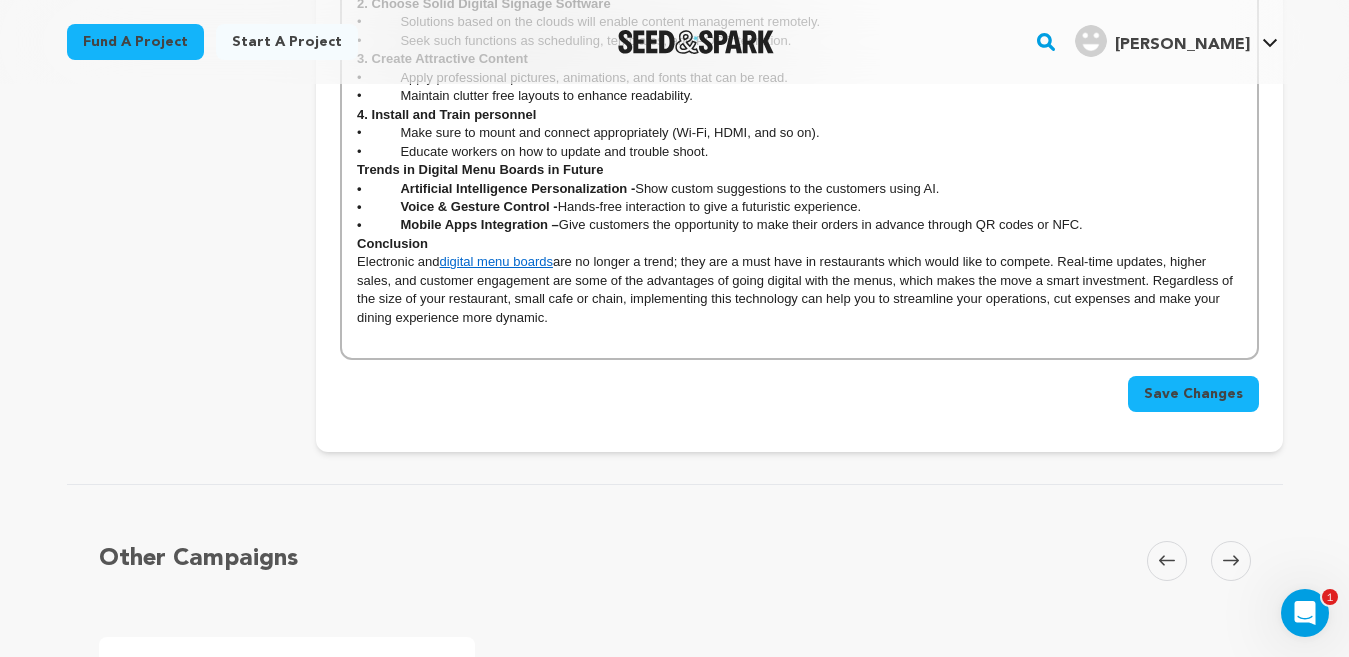 scroll, scrollTop: 1278, scrollLeft: 0, axis: vertical 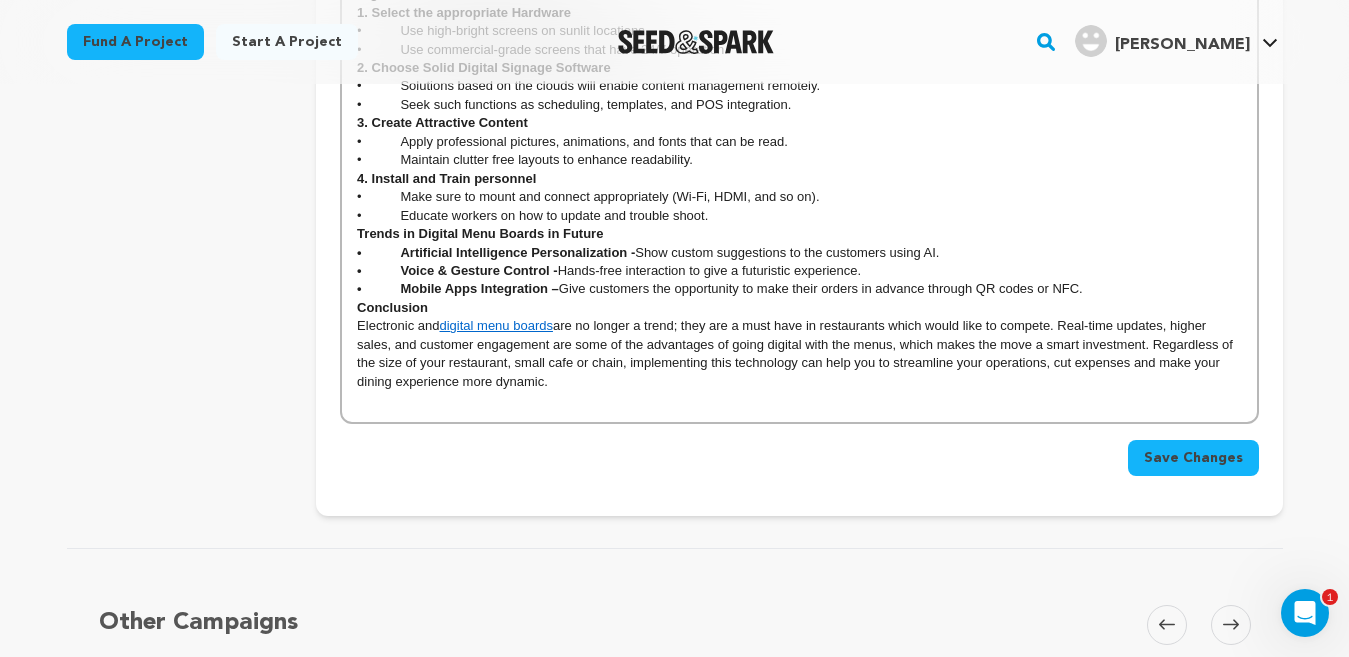 click on "Other Campaigns
Carousel
Skip to previous slide page
Carousel
Nento USA
Draft
Goal
$0
Green light
$0
Length
30
days
Manage Project" at bounding box center [675, 884] 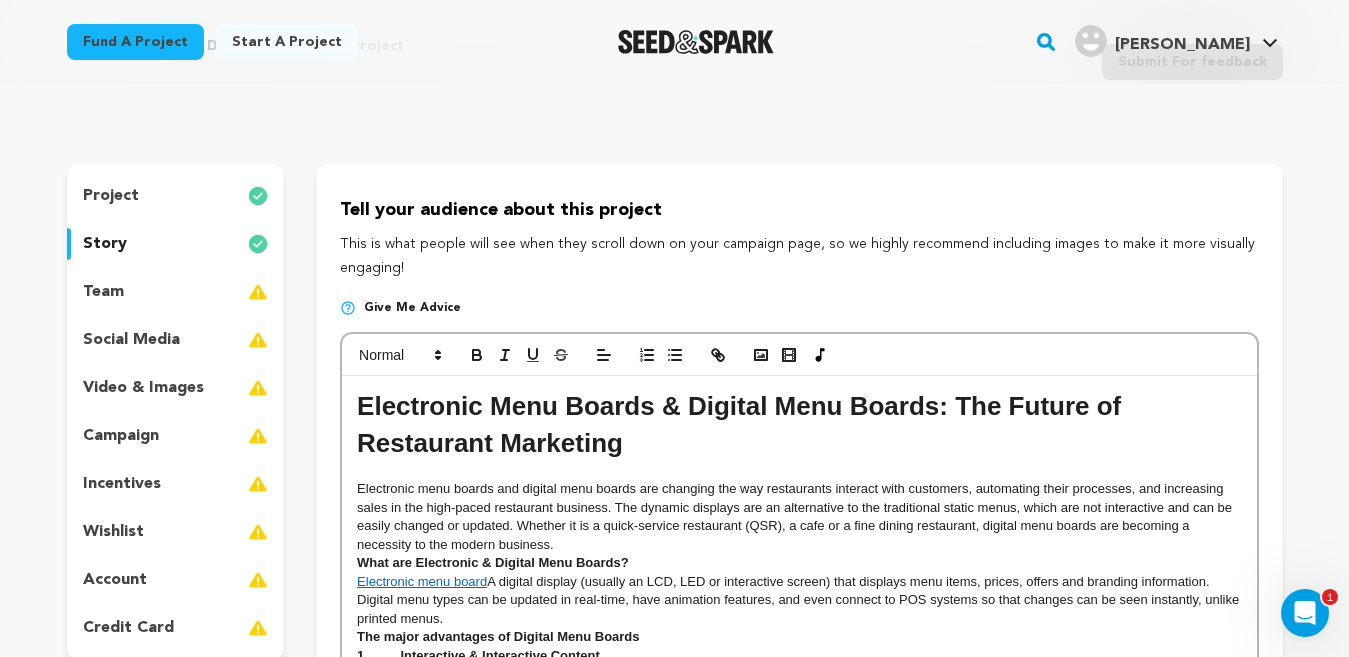 scroll, scrollTop: 0, scrollLeft: 0, axis: both 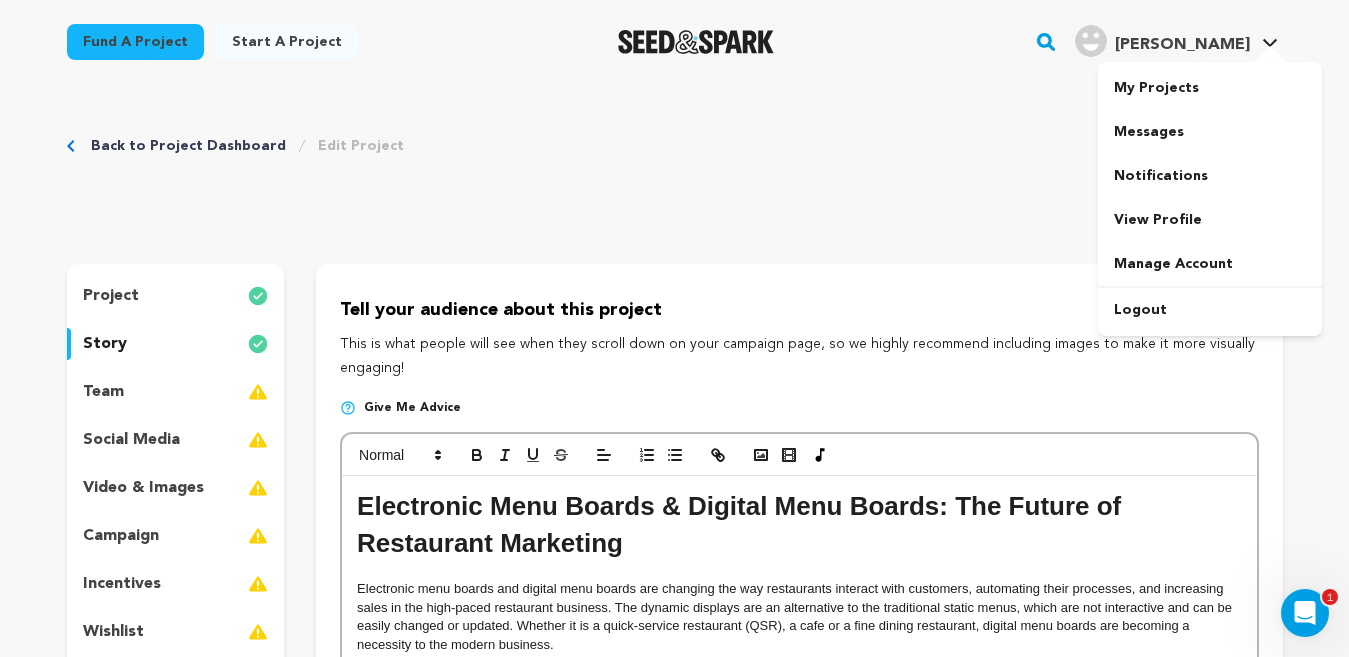 click on "Henry J.
Henry J." at bounding box center [1176, 39] 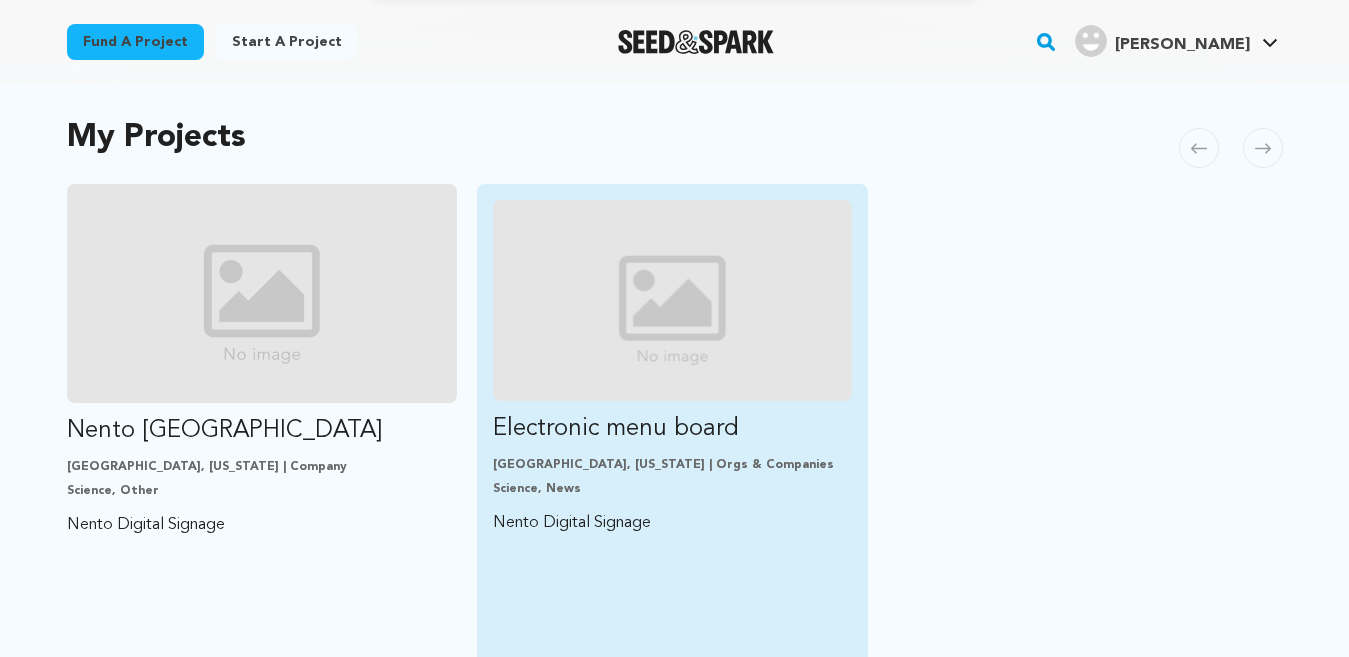 scroll, scrollTop: 400, scrollLeft: 0, axis: vertical 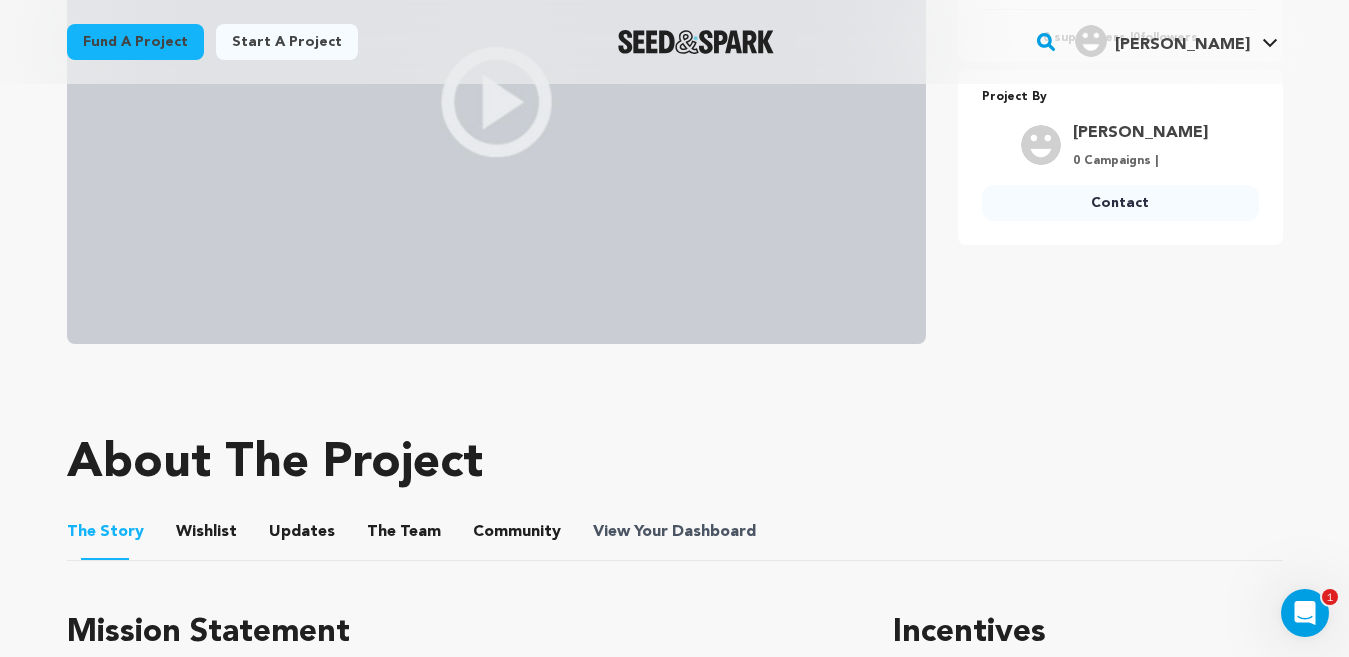 click on "View   Your   Dashboard" at bounding box center (676, 532) 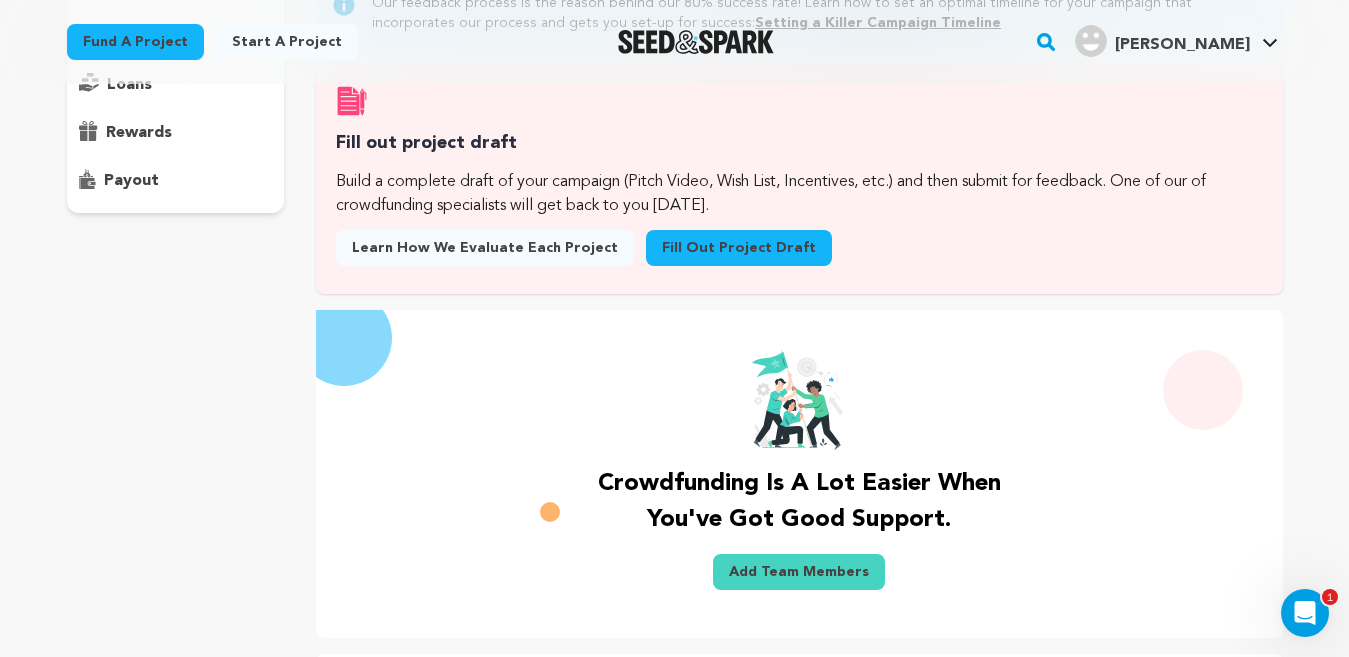 scroll, scrollTop: 710, scrollLeft: 0, axis: vertical 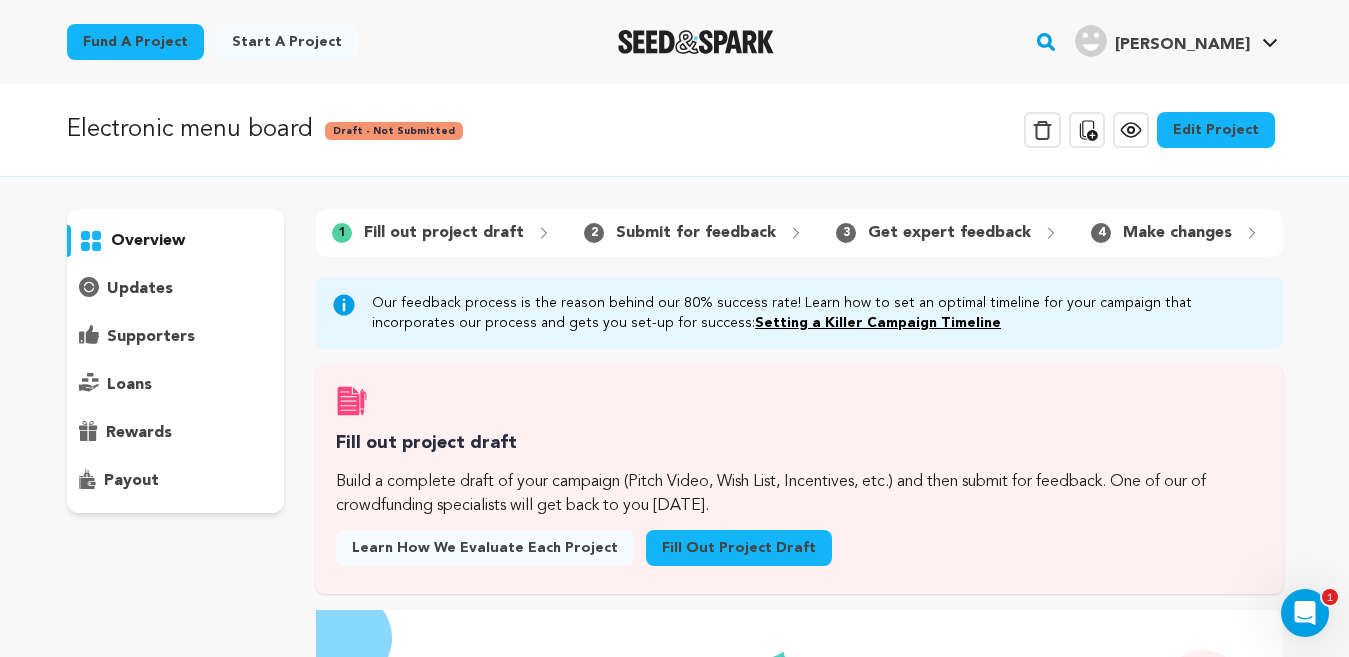 click 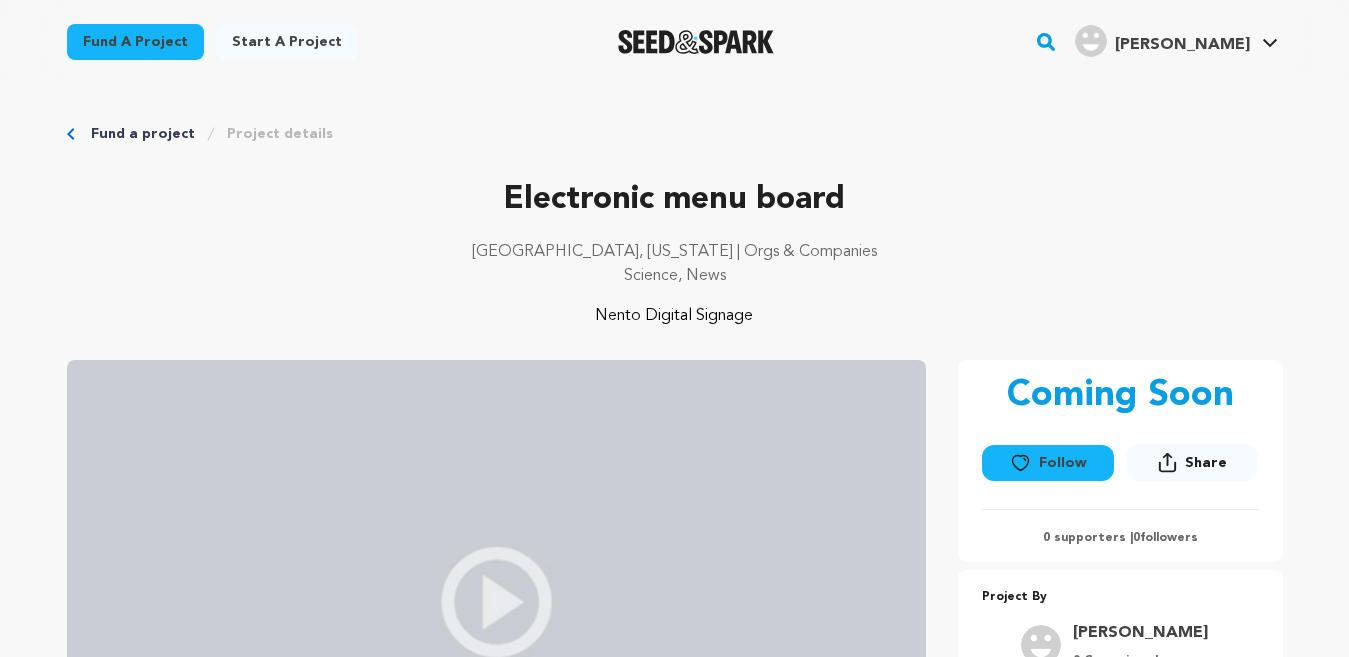 scroll, scrollTop: 0, scrollLeft: 0, axis: both 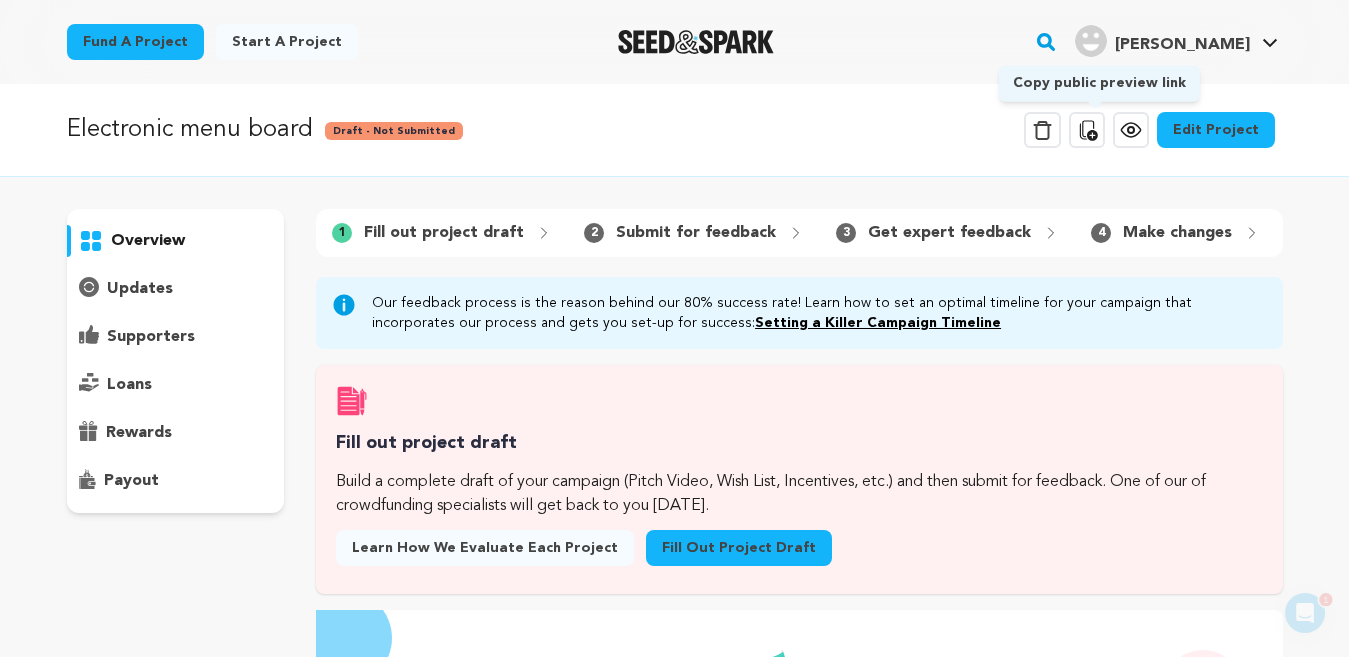click 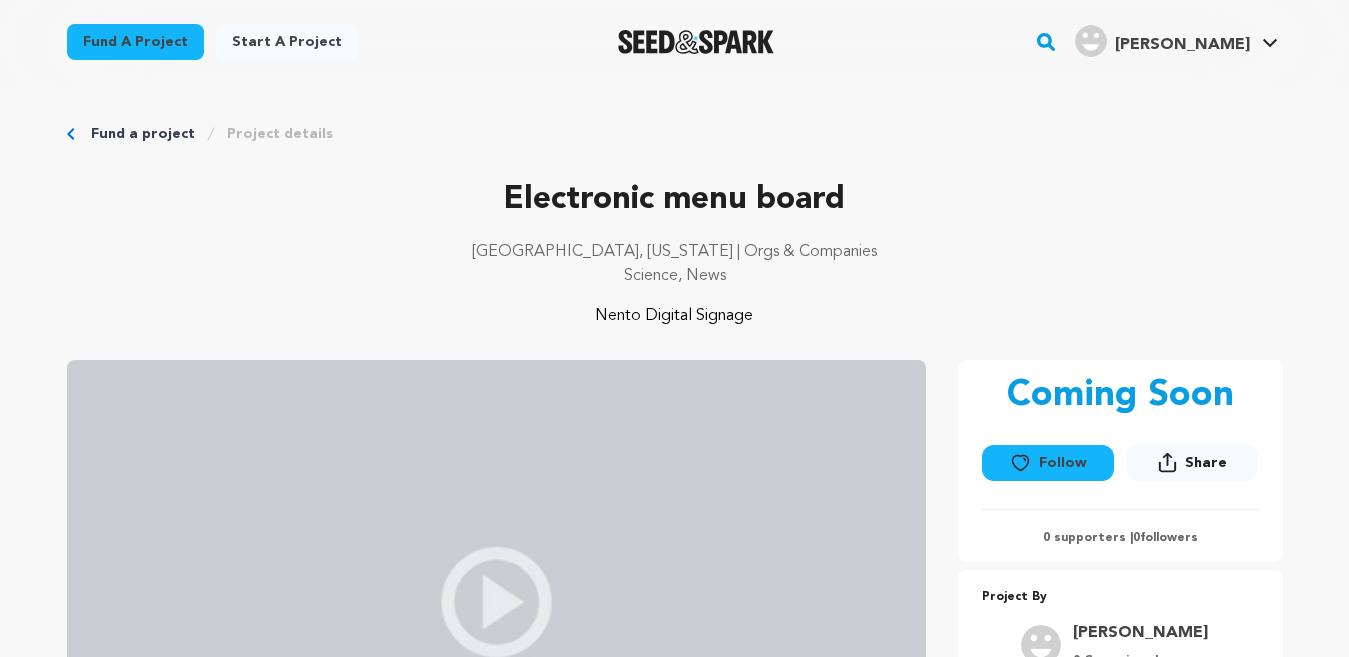 scroll, scrollTop: 0, scrollLeft: 0, axis: both 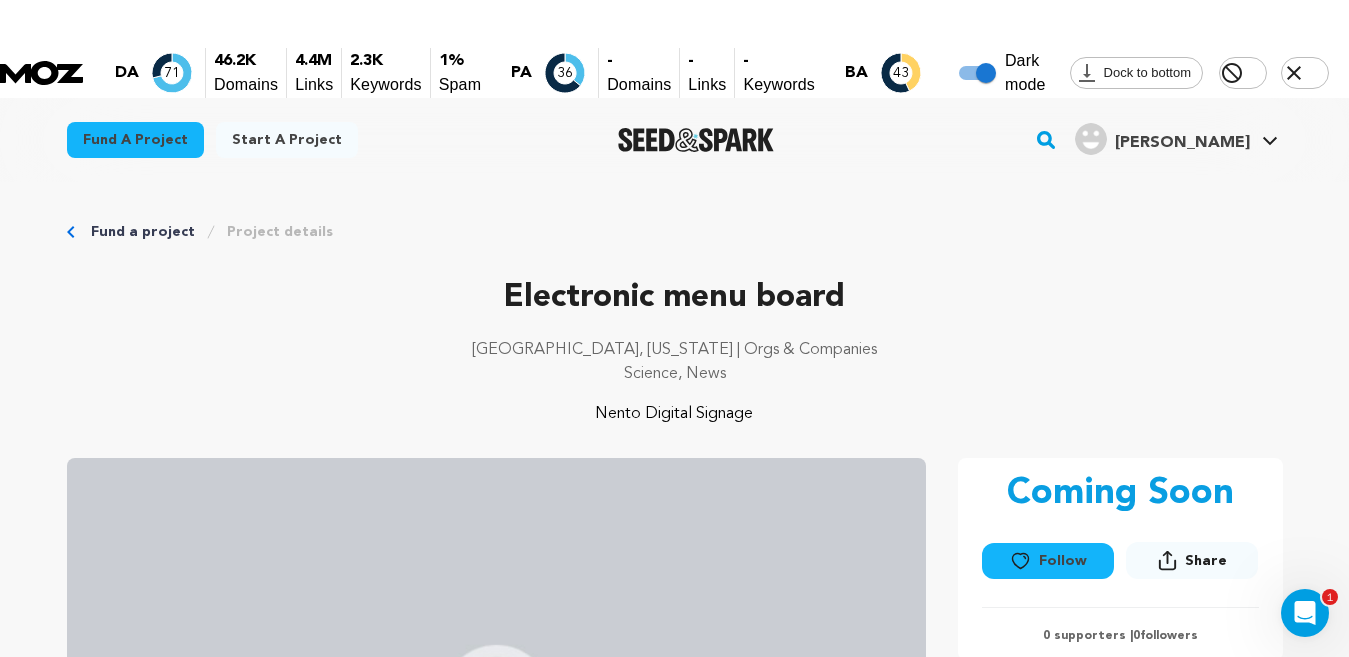 click on "Fund a project
Start a project
Search" at bounding box center [674, 2197] 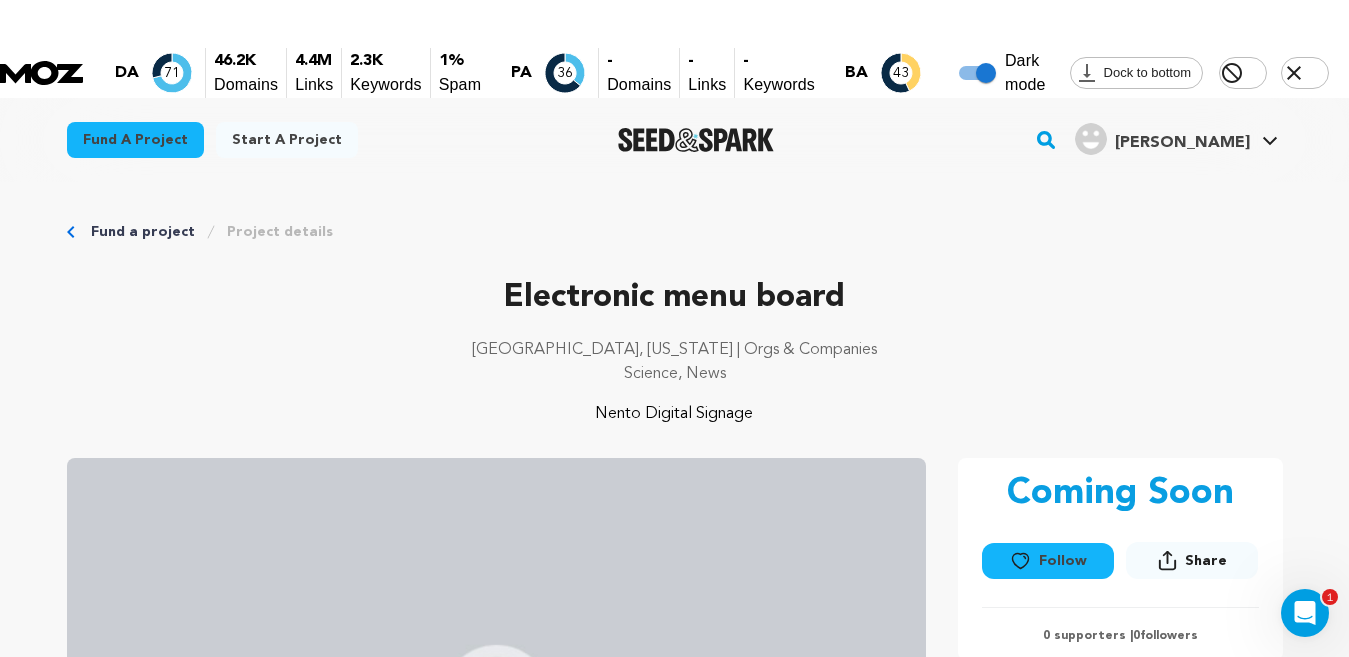 click 